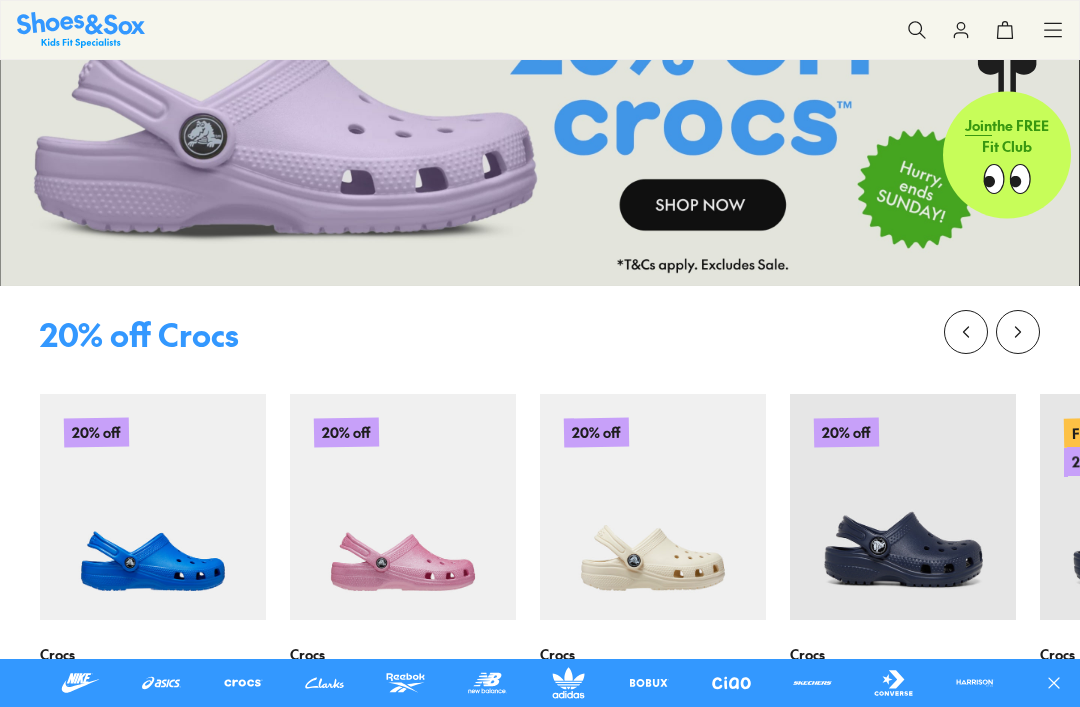 scroll, scrollTop: 0, scrollLeft: 0, axis: both 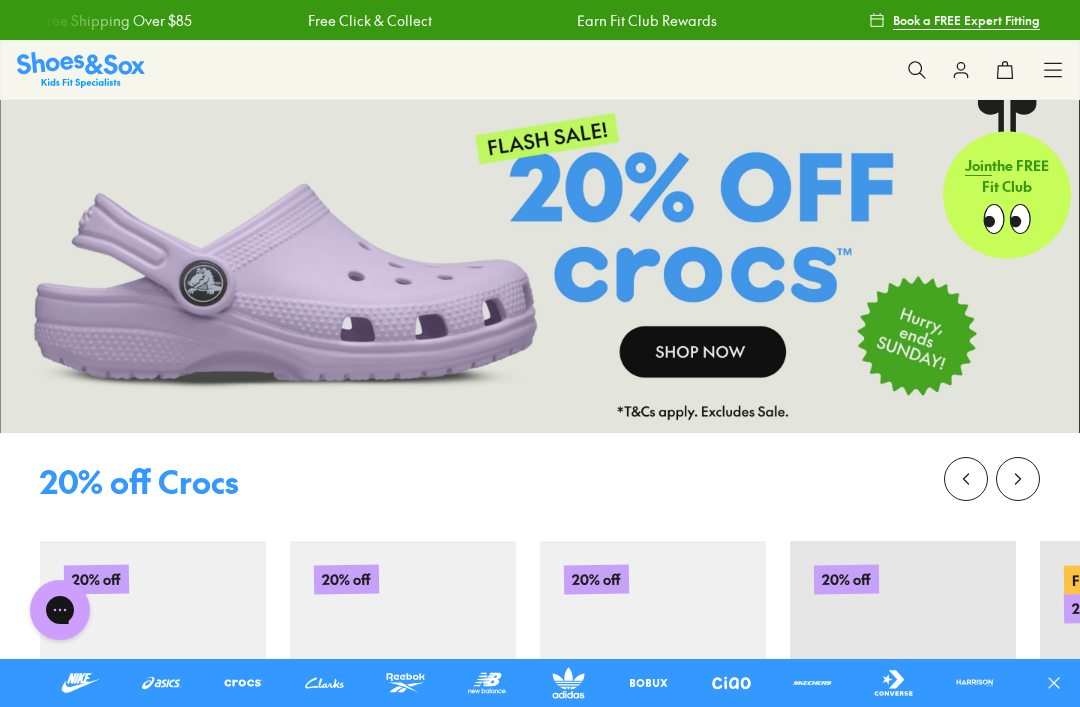 click at bounding box center (540, 266) 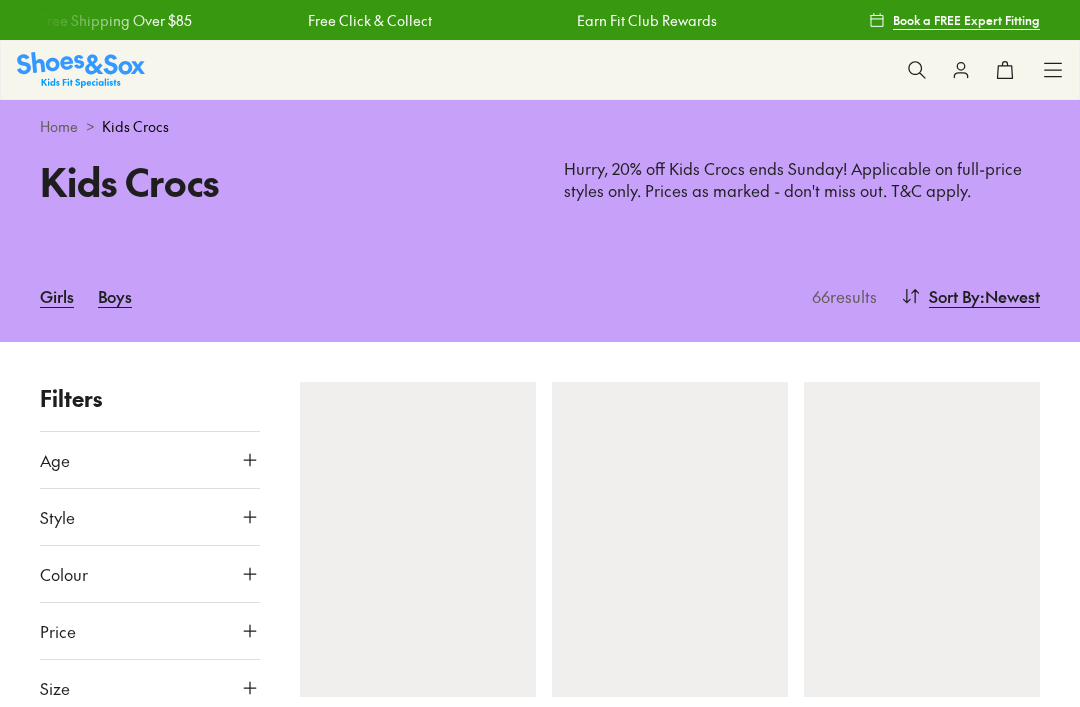 scroll, scrollTop: 0, scrollLeft: 0, axis: both 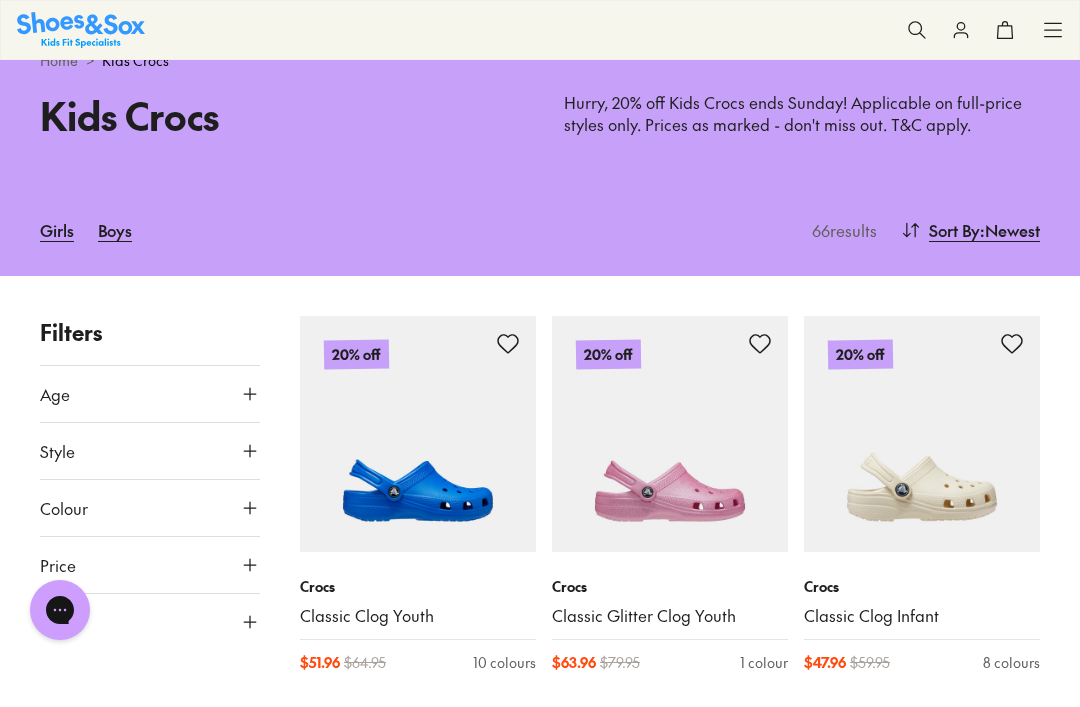click on "Age" at bounding box center [55, 394] 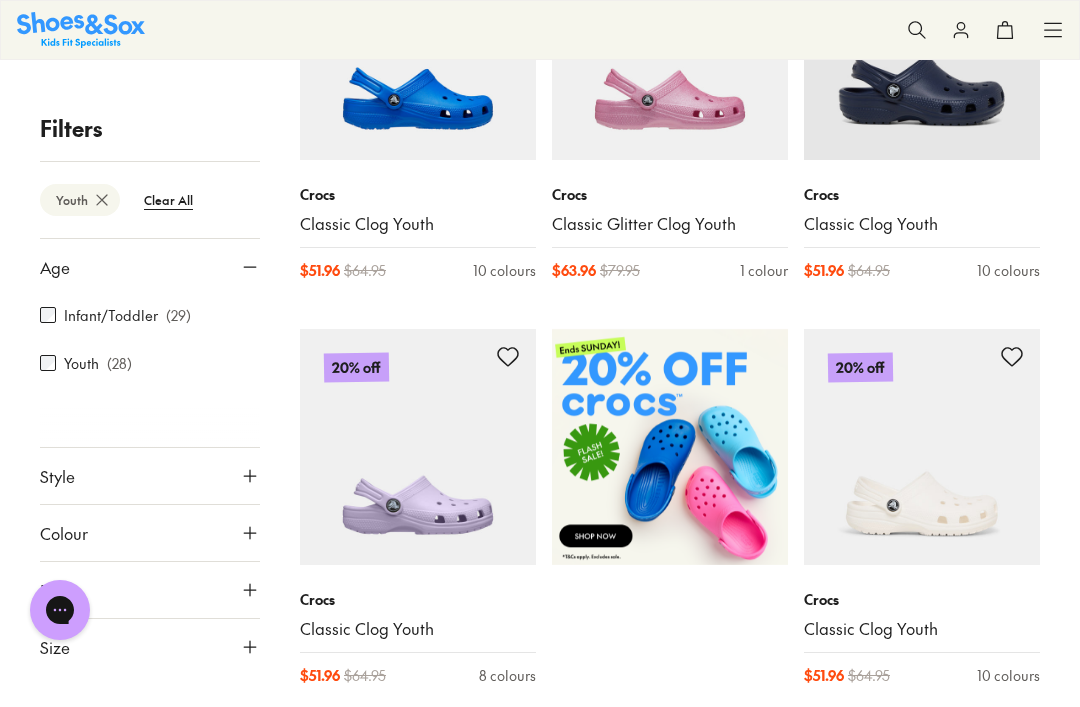scroll, scrollTop: 464, scrollLeft: 0, axis: vertical 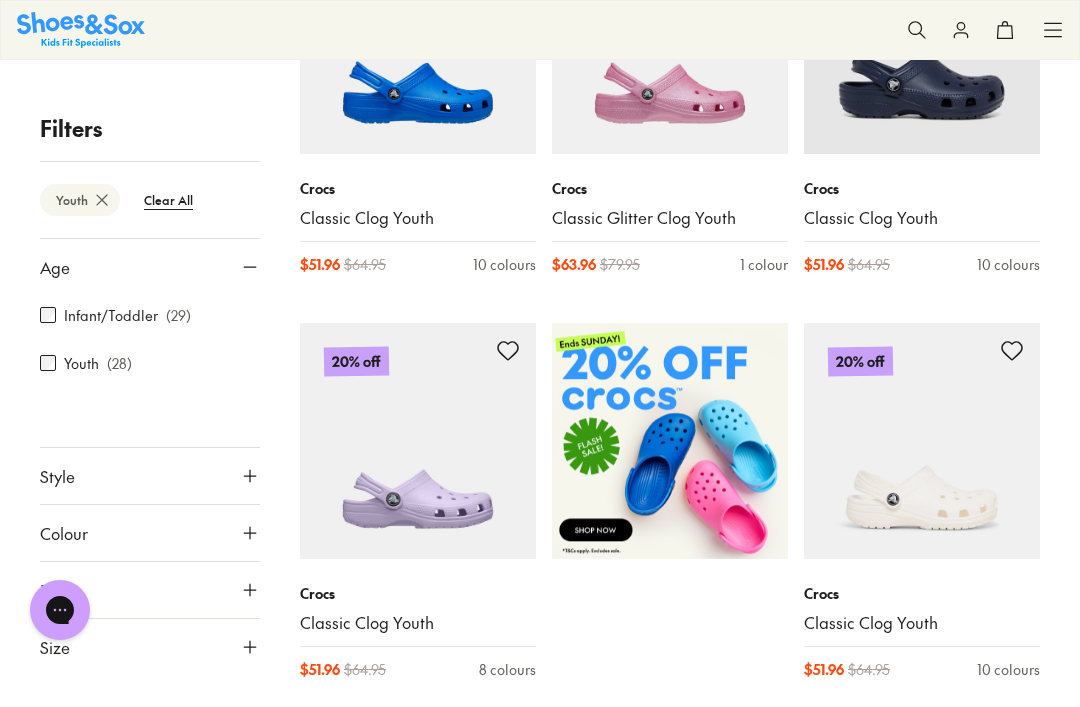 click on "Age" at bounding box center (150, 267) 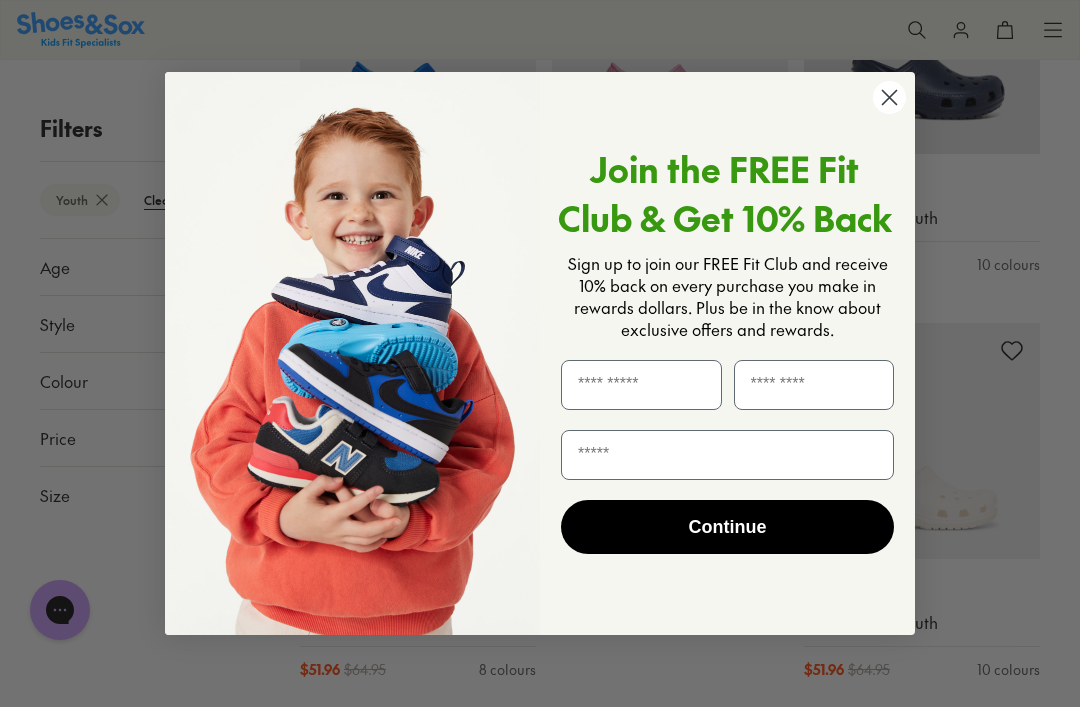 click 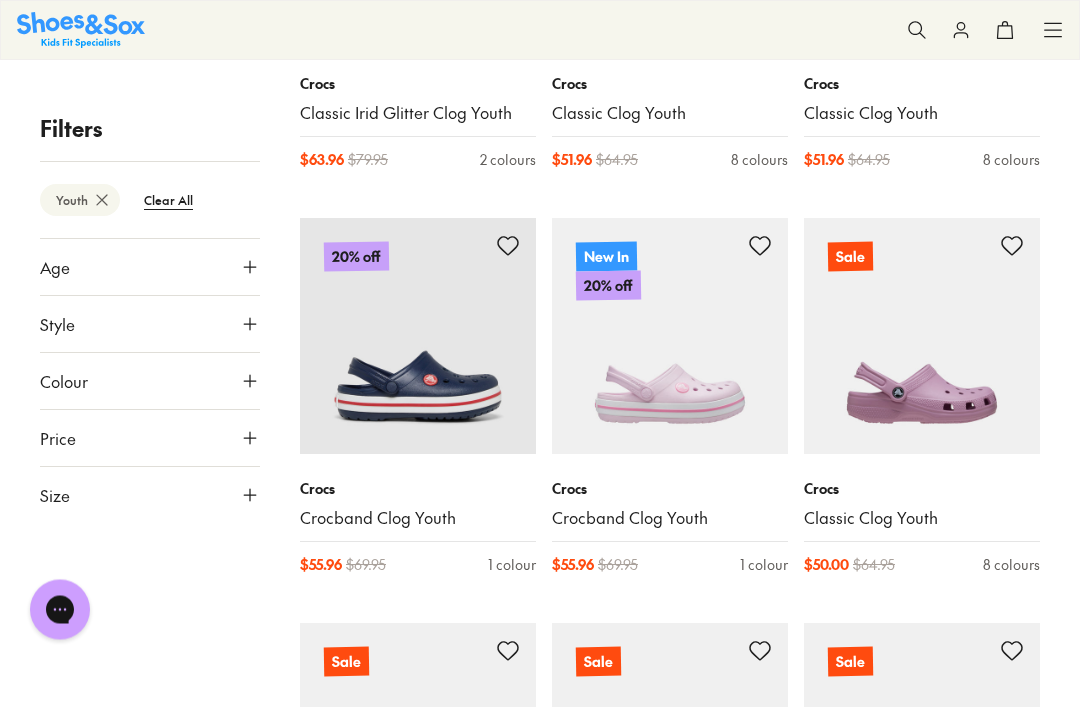 scroll, scrollTop: 2196, scrollLeft: 0, axis: vertical 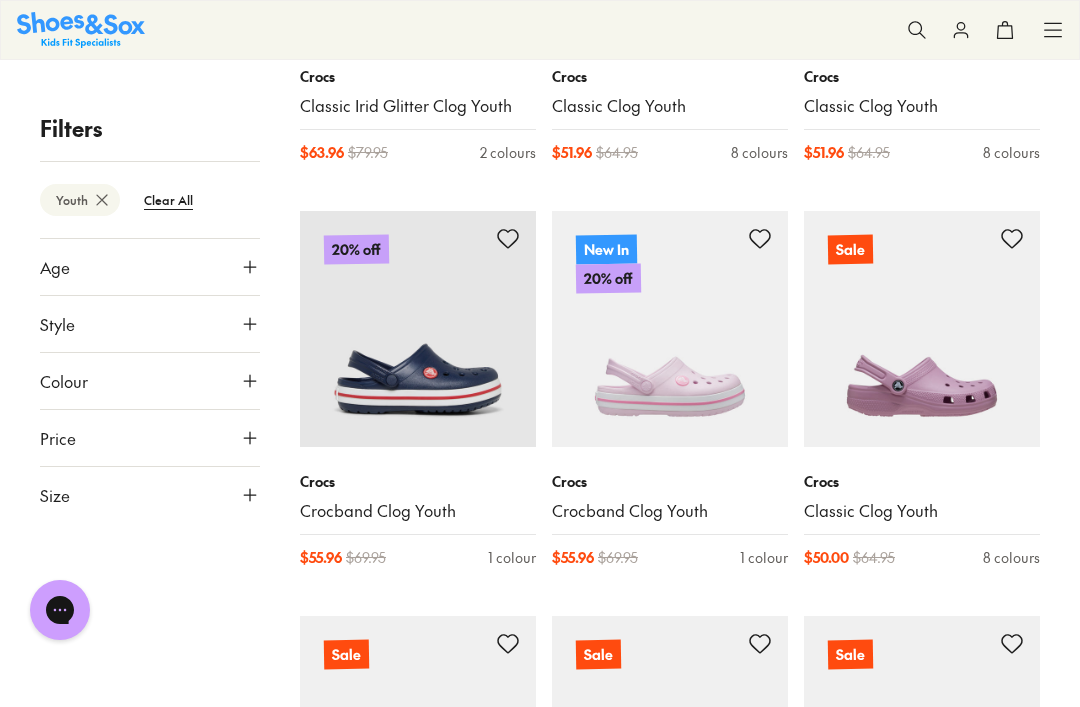 click 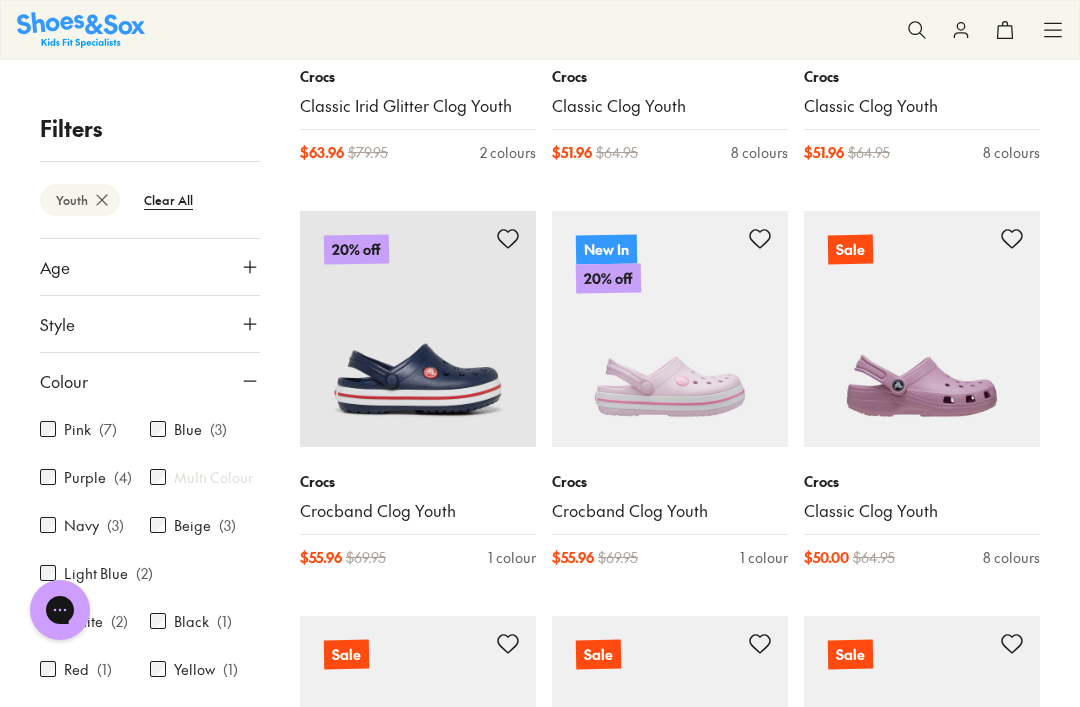 scroll, scrollTop: 0, scrollLeft: 0, axis: both 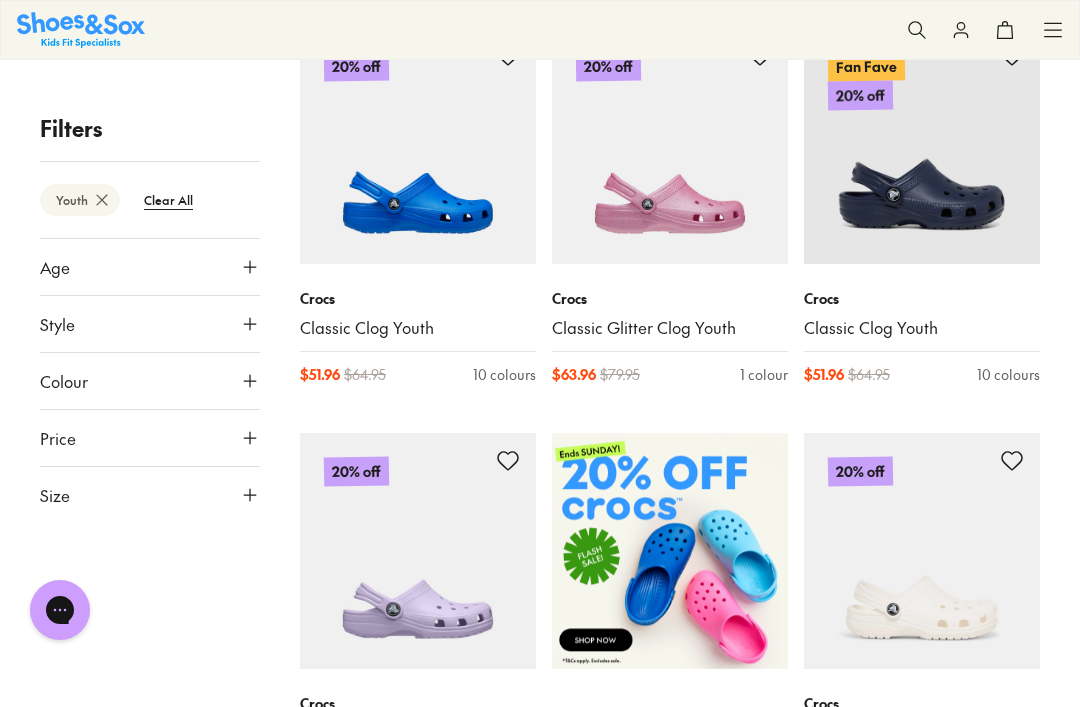 type on "****" 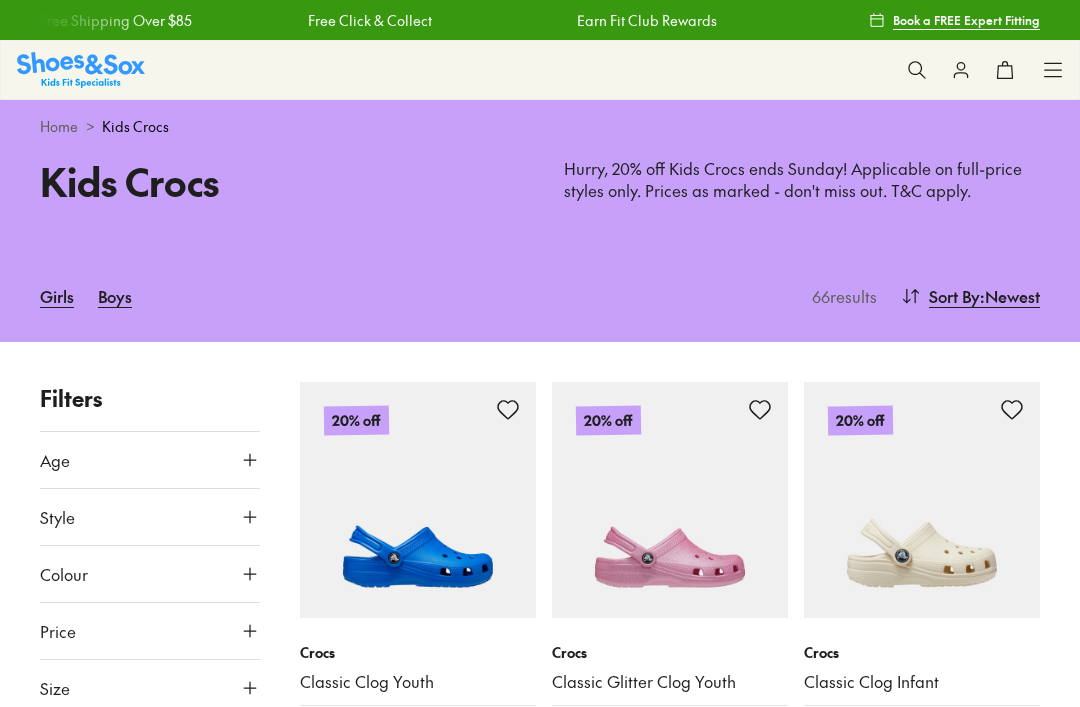 scroll, scrollTop: 0, scrollLeft: 0, axis: both 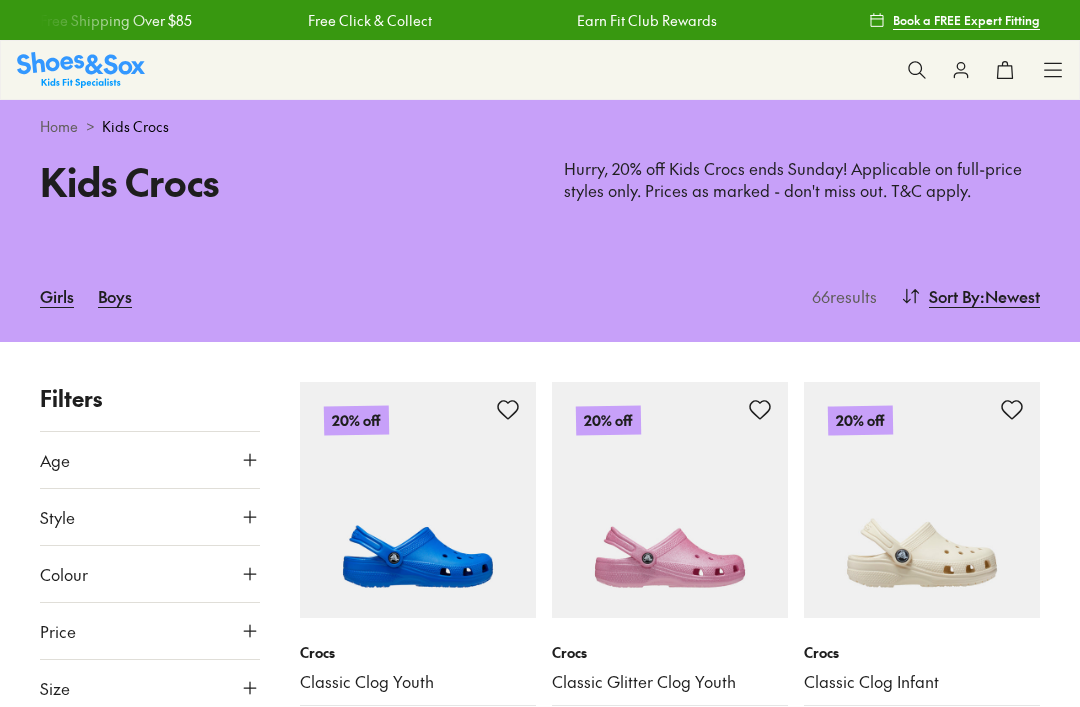 click on "Girls" at bounding box center (57, 296) 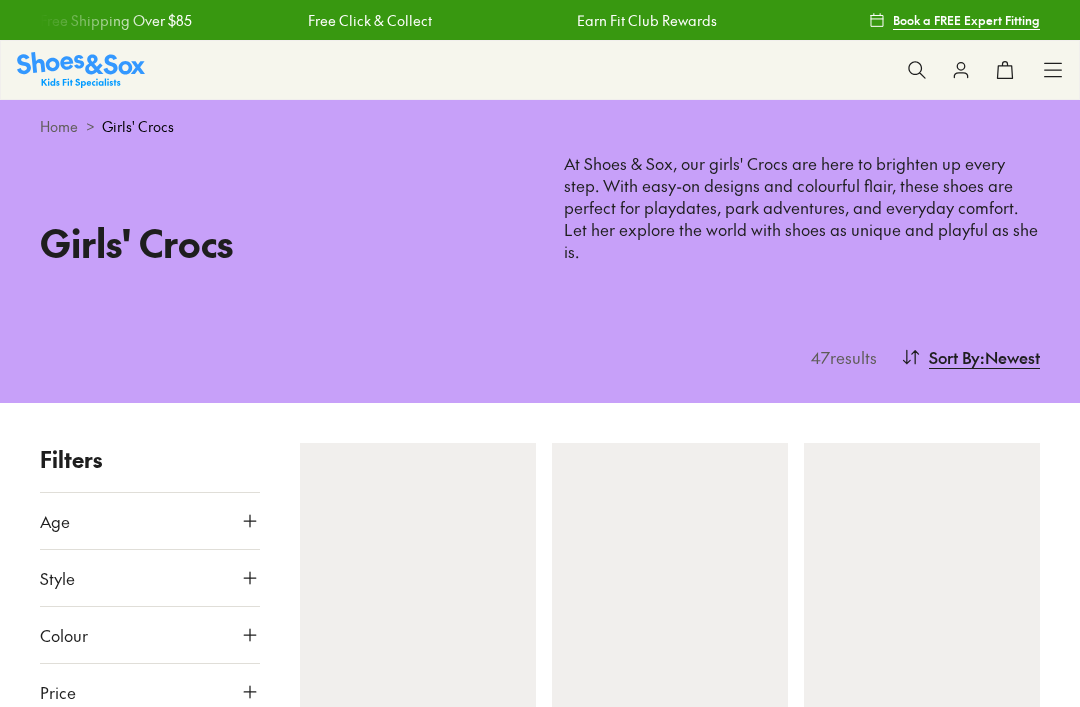 scroll, scrollTop: 0, scrollLeft: 0, axis: both 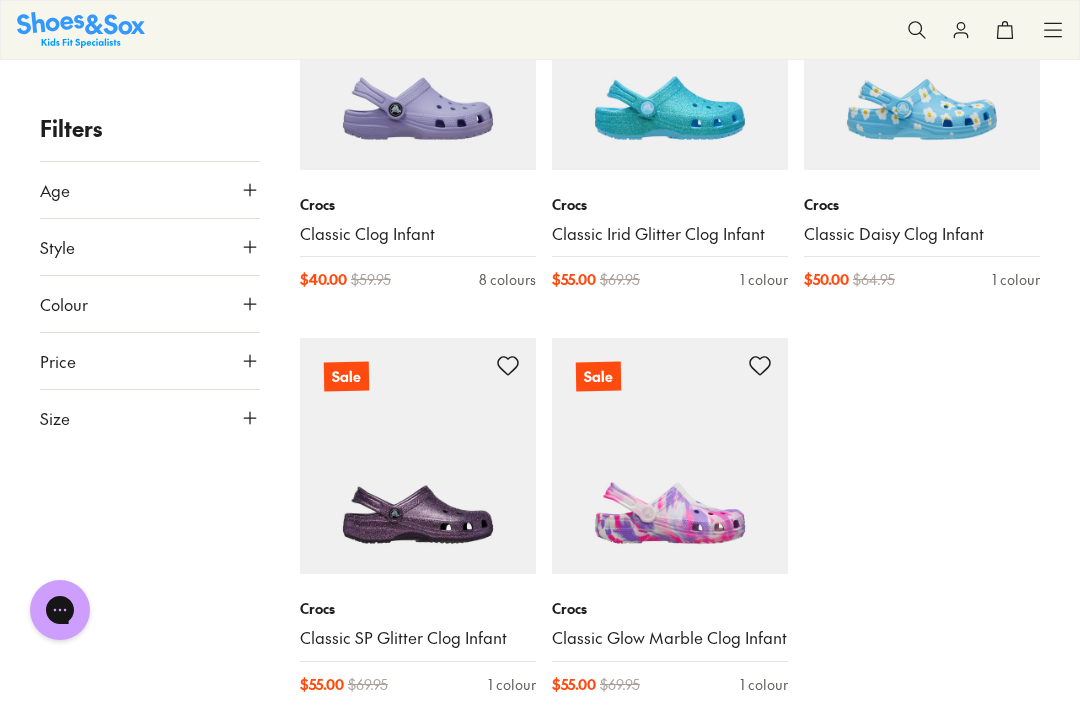 click at bounding box center [670, 456] 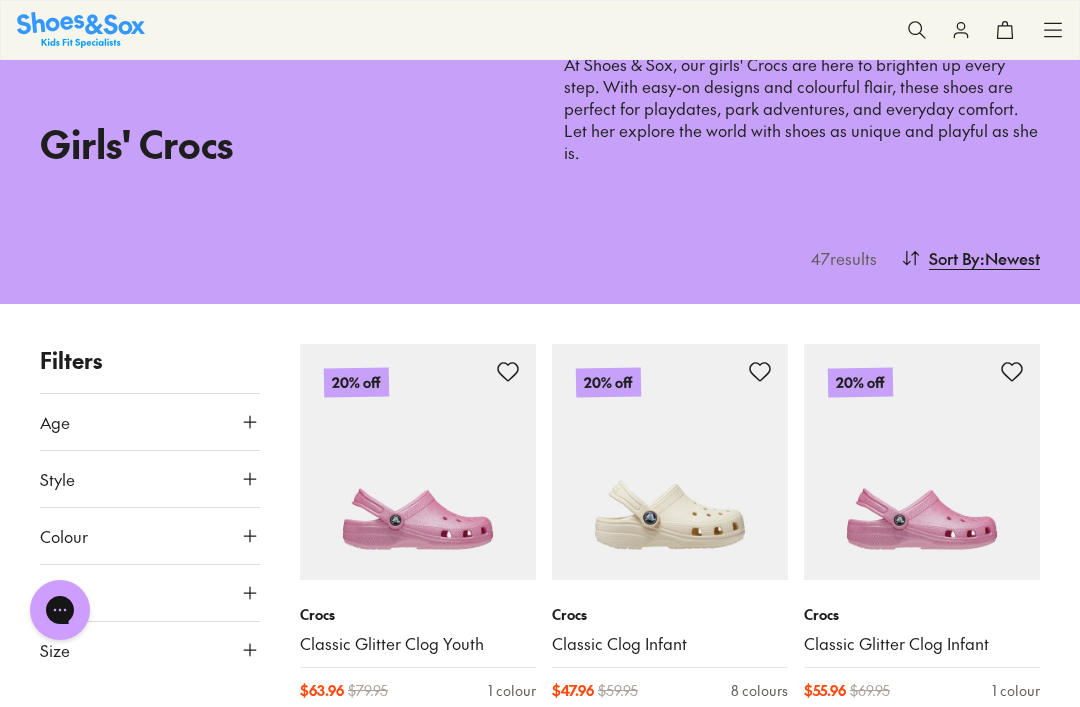 scroll, scrollTop: 100, scrollLeft: 0, axis: vertical 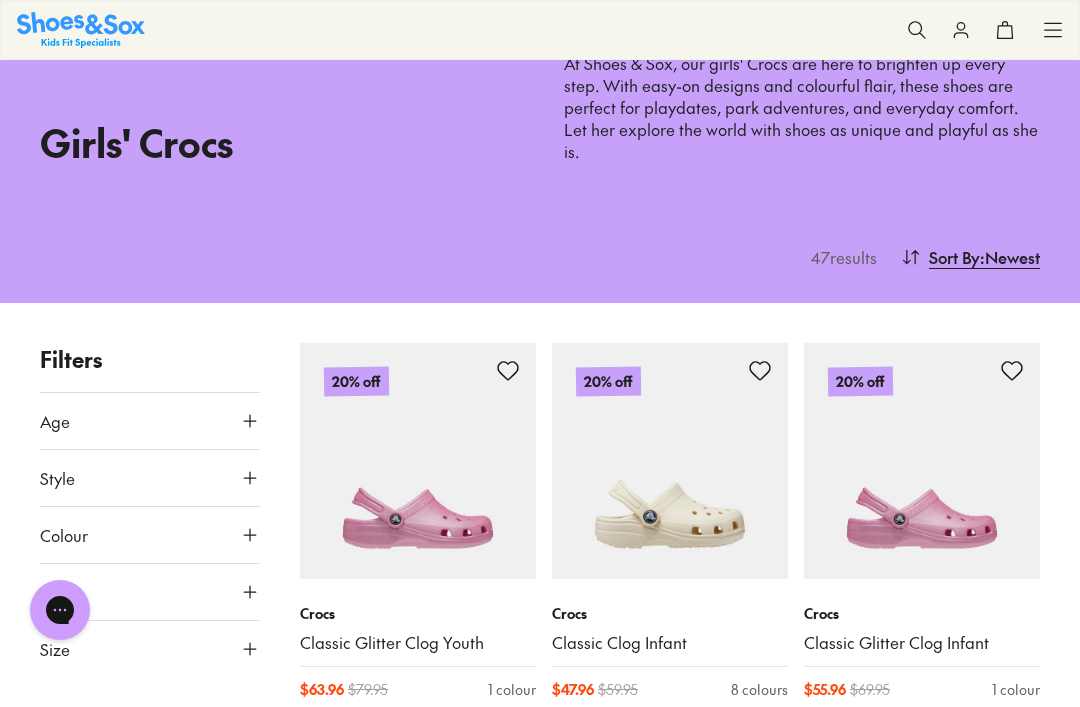 click at bounding box center (418, 461) 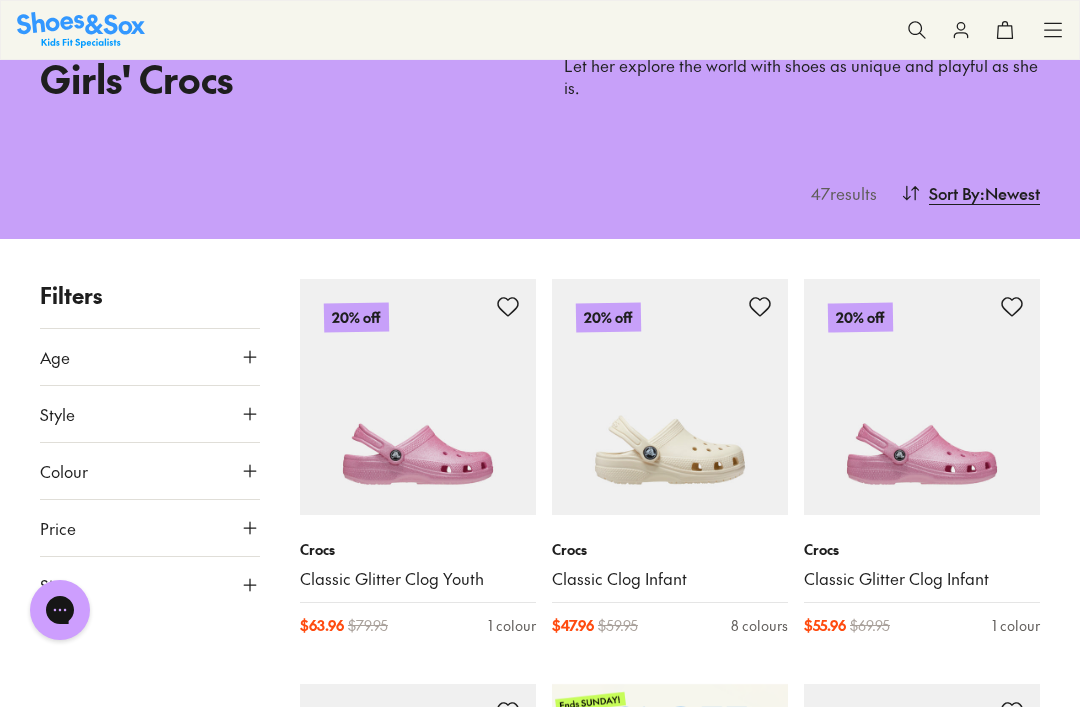 click 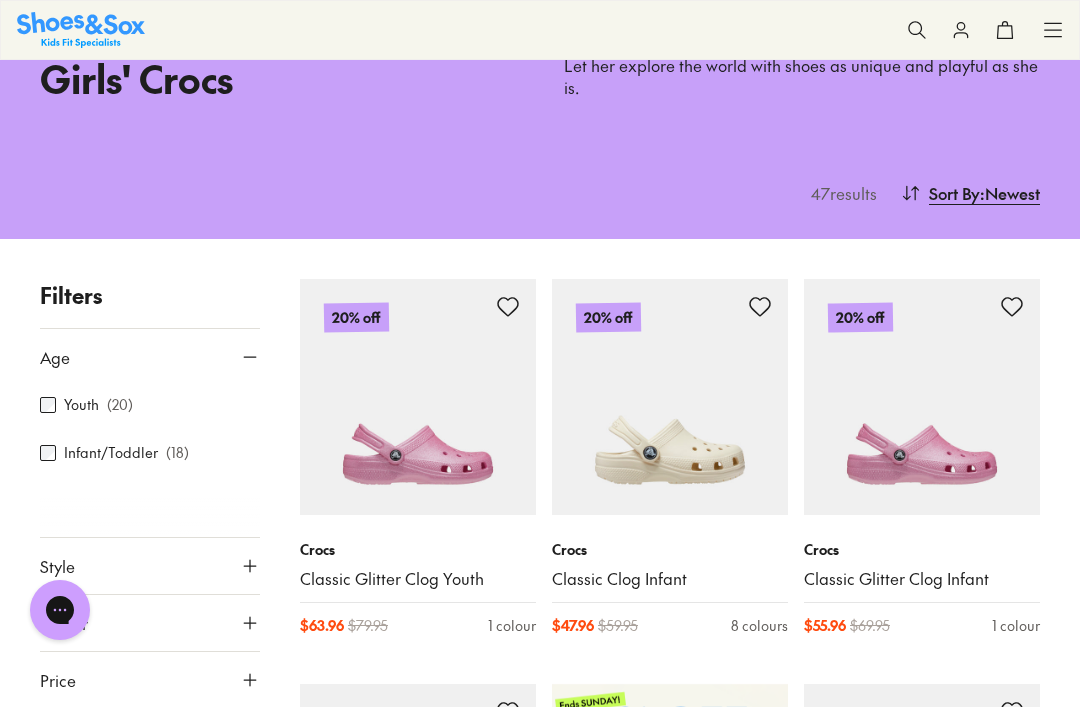 click on "Filters Age Youth ( 20 ) Infant/Toddler ( 18 ) Style Beach Sandals ( 38 ) Accessories ( 8 ) Colour Pink ( 14 ) Purple ( 9 ) Multi Colour ( 8 ) Beige ( 5 ) Blue ( 4 ) Light Blue ( 3 ) White ( 2 ) Green ( 1 ) Price Min $ 20 Max $ 64 Size EU UK US 0-12 Months 19 20 1-3 Years 22 23 24 25 27 3-8 Years 28 29 30 32 33 34 8+ Years 36 37 38 20% off  Crocs Classic Glitter Clog Youth $ 63.96 $ 79.95 1 colour 20% off  Crocs Classic Clog Infant $ 47.96 $ 59.95 8 colours 20% off  Crocs Classic Glitter Clog Infant $ 55.96 $ 69.95 1 colour 20% off  Crocs Classic Clog Youth $ 51.96 $ 64.95 8 colours Fan Fave 20% off  Crocs Classic Clog Infant $ 47.96 $ 59.95 8 colours 20% off  Crocs Classic Clog Youth $ 51.96 $ 64.95 10 colours 20% off  Crocs Classic Clog Youth $ 51.96 $ 64.95 10 colours 20% off  Crocs Classic Clog Youth $ 51.96 $ 64.95 8 colours 20% off  Crocs Classic Clog Infant $ 47.96 $ 59.95 8 colours 20% off  Crocs Classic Clog Youth $ 51.96 $ 64.95 8 colours 20% off  Crocs Classic Clog Youth $ 51.96 $ 64.95 8 colours $" at bounding box center [540, 3506] 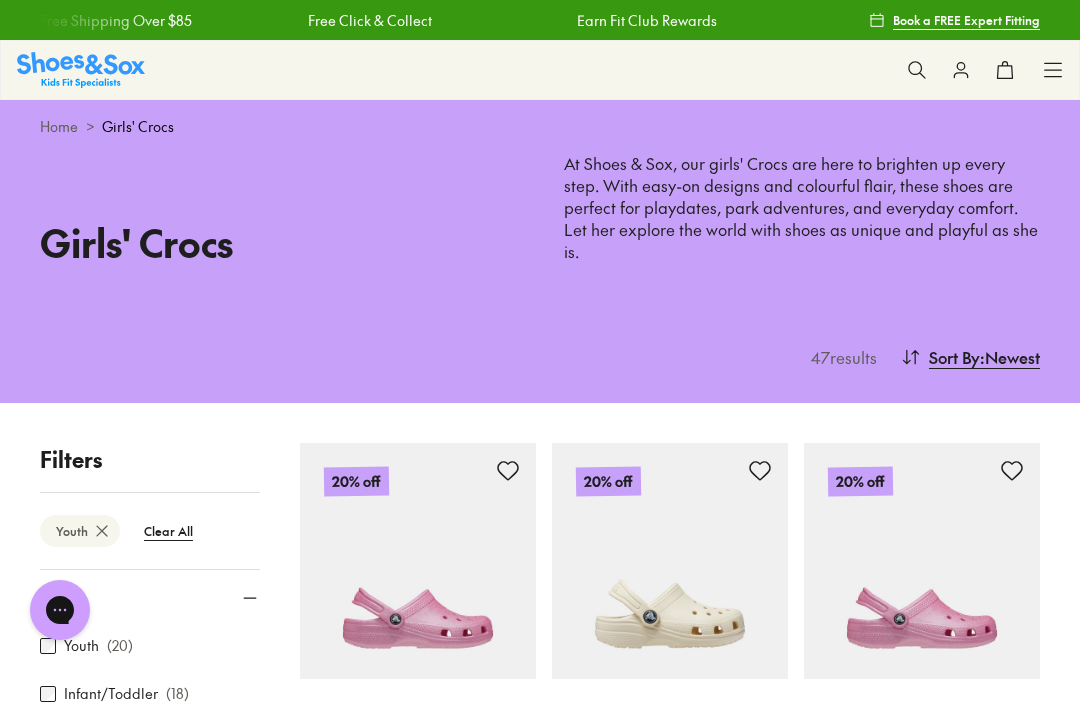 scroll, scrollTop: 227, scrollLeft: 0, axis: vertical 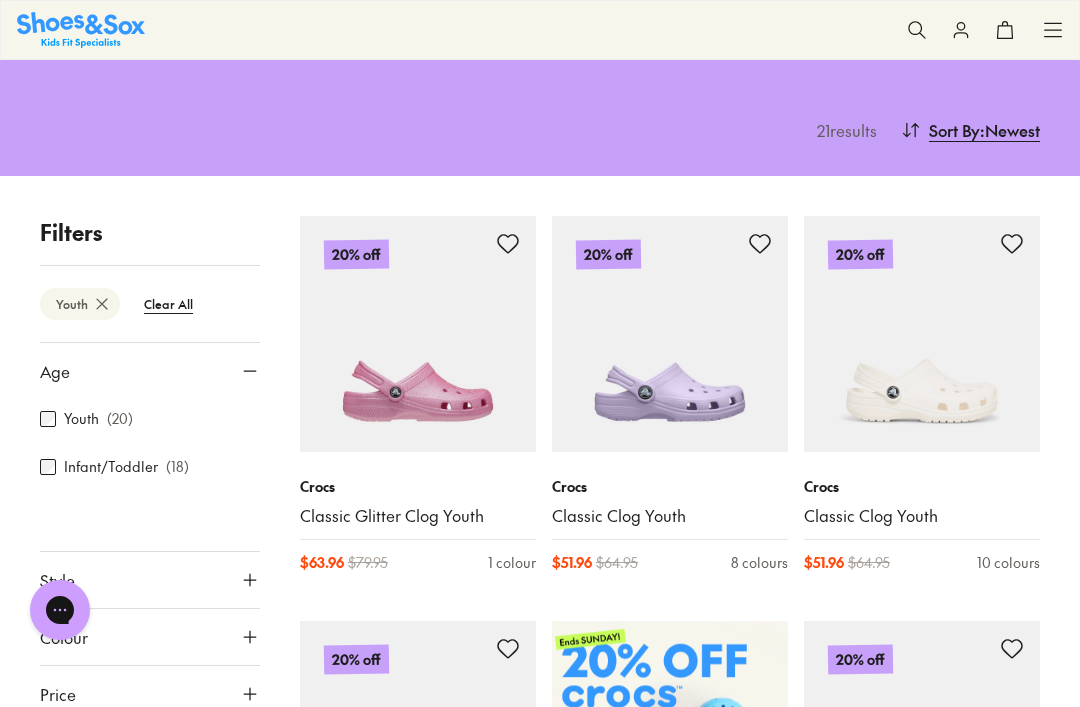 click on "Classic Glitter Clog Youth" at bounding box center (418, 516) 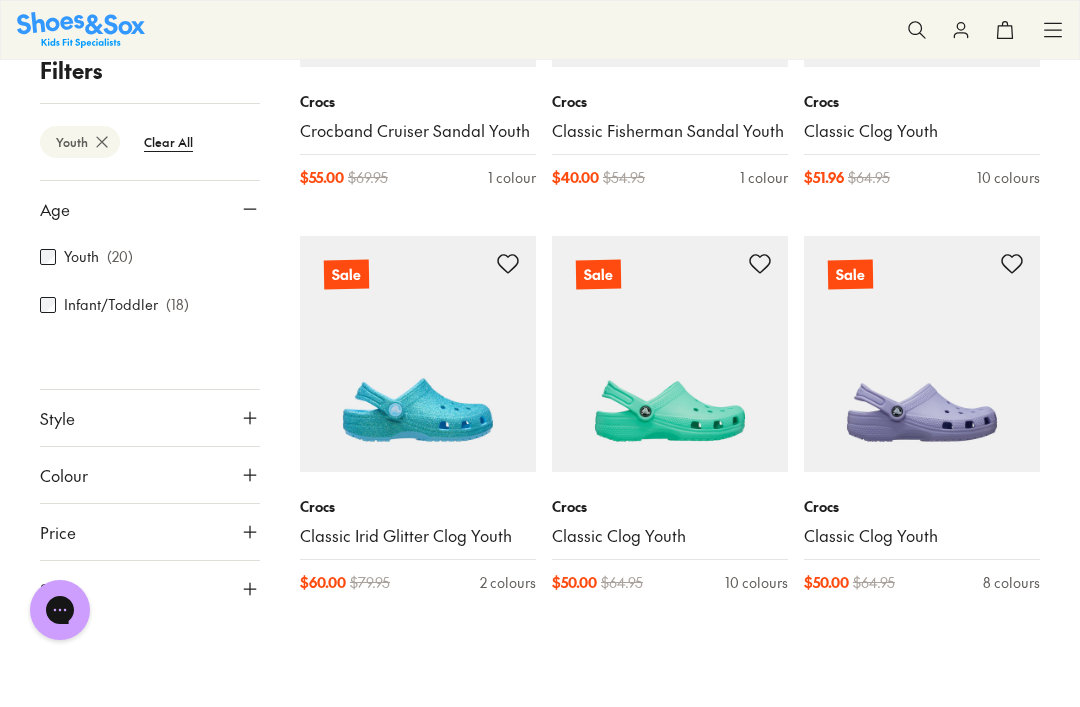 scroll, scrollTop: 2637, scrollLeft: 0, axis: vertical 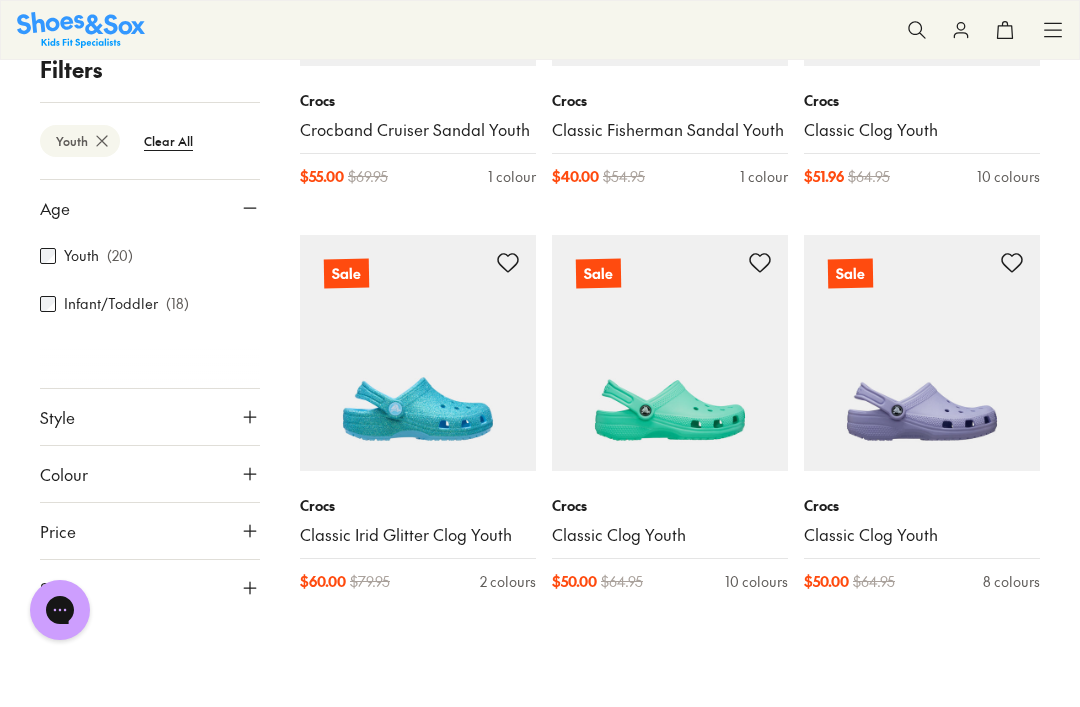 click 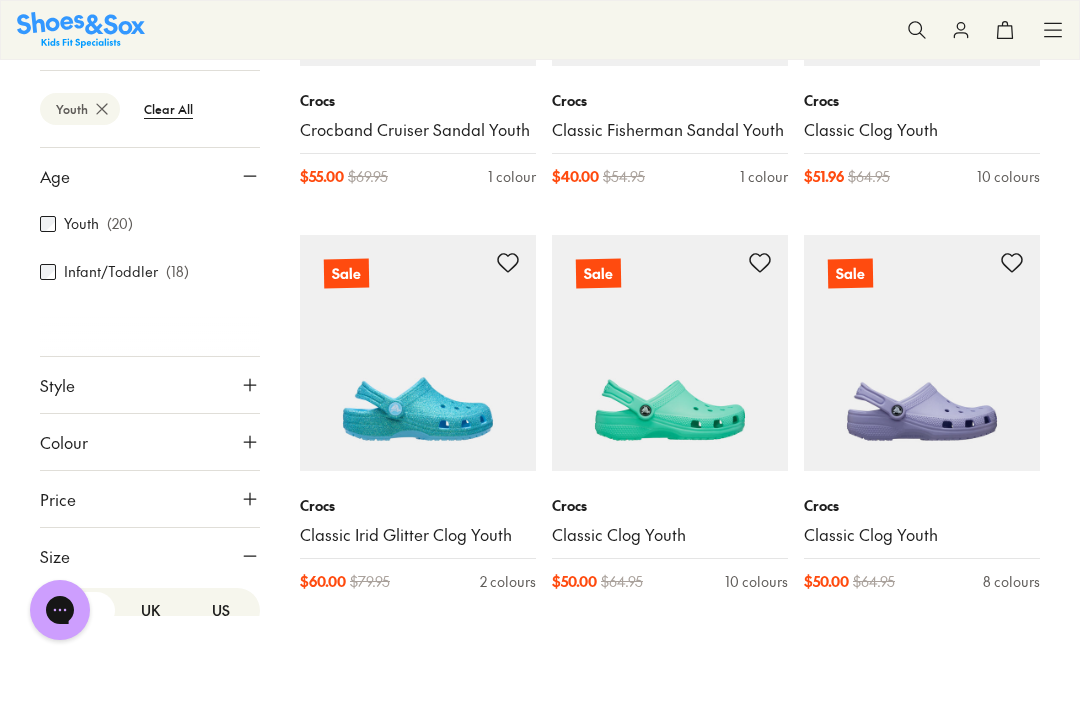 scroll, scrollTop: -28, scrollLeft: 0, axis: vertical 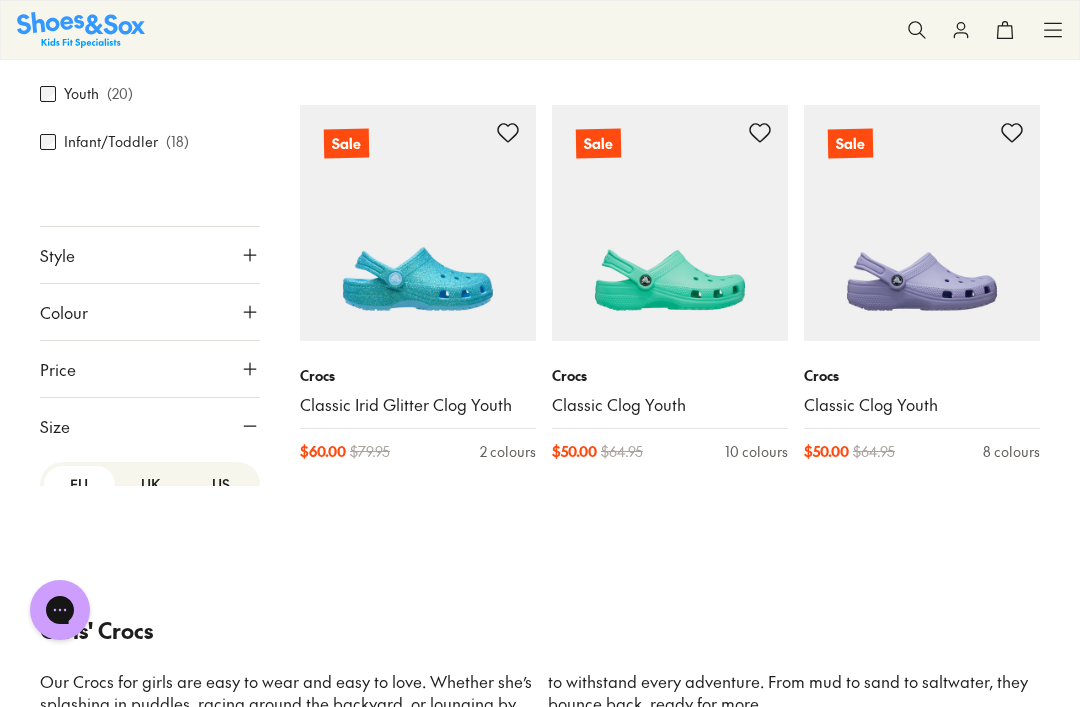 click on "UK" at bounding box center [150, 484] 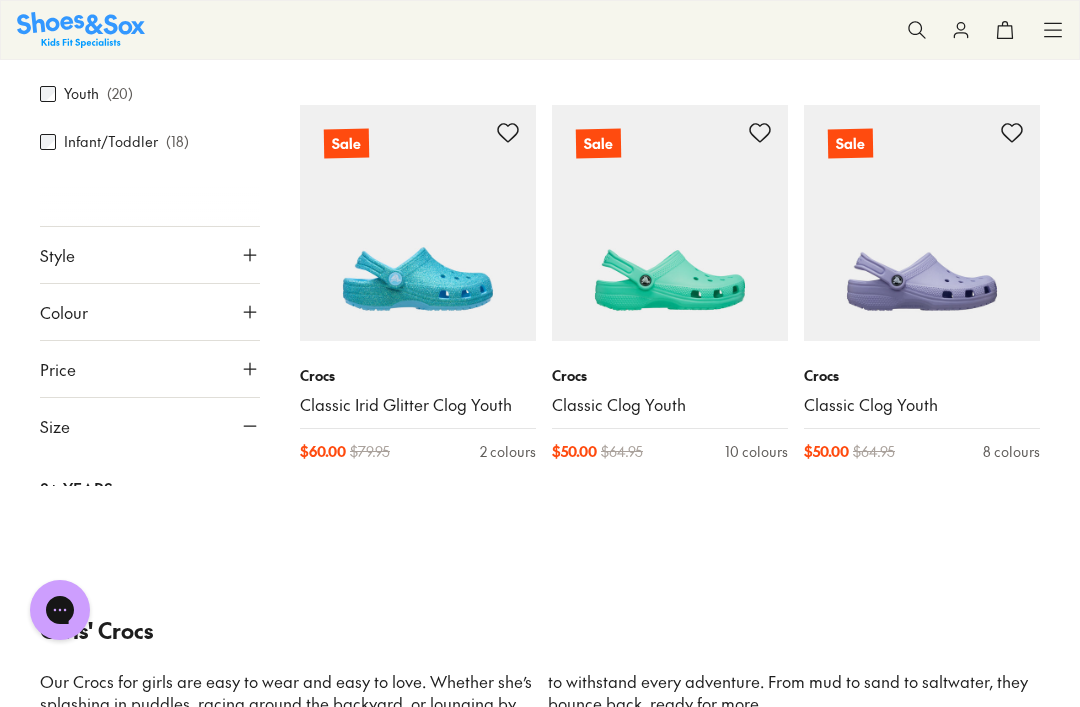 scroll, scrollTop: 610, scrollLeft: 0, axis: vertical 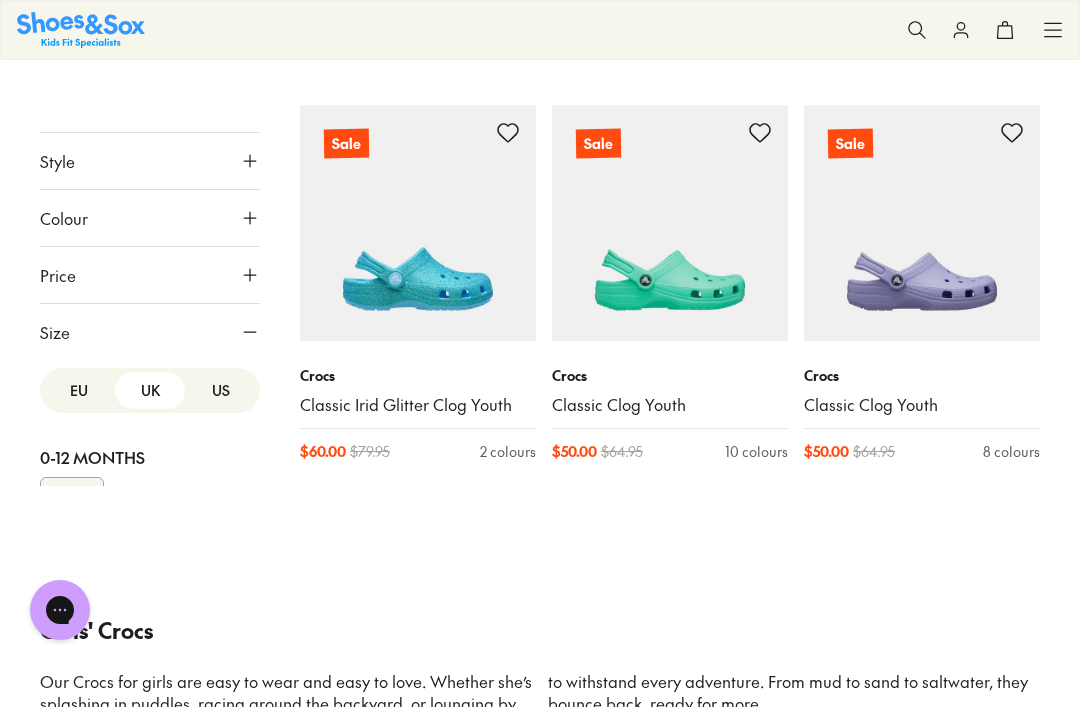 click on "US" at bounding box center (220, 390) 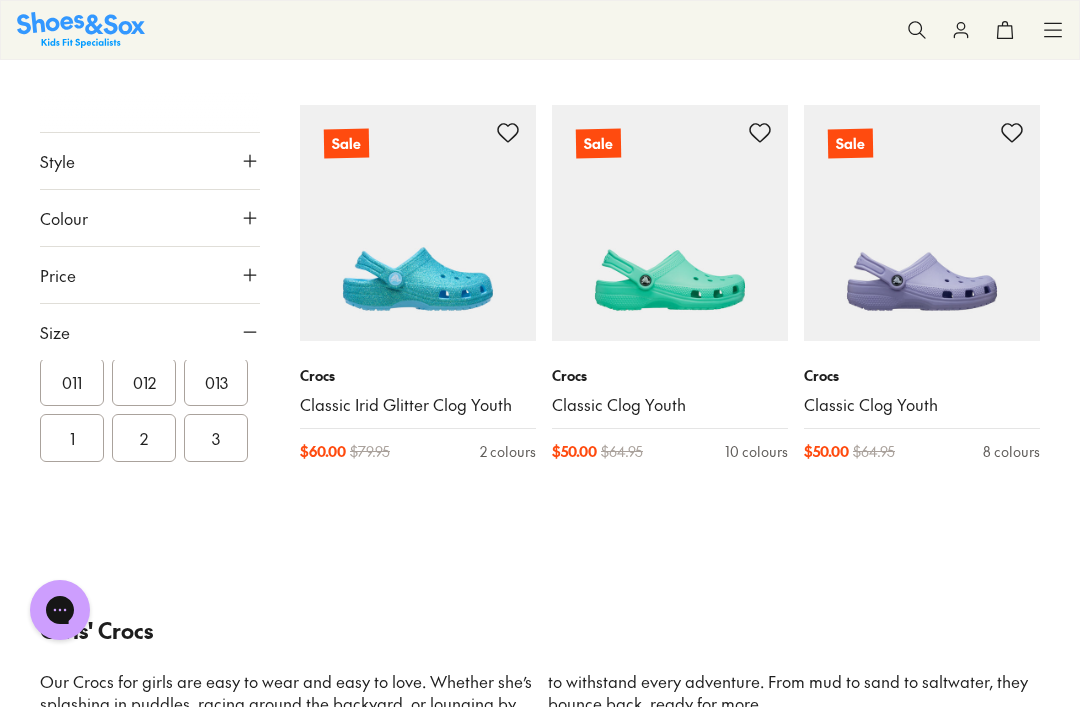 scroll, scrollTop: 465, scrollLeft: 0, axis: vertical 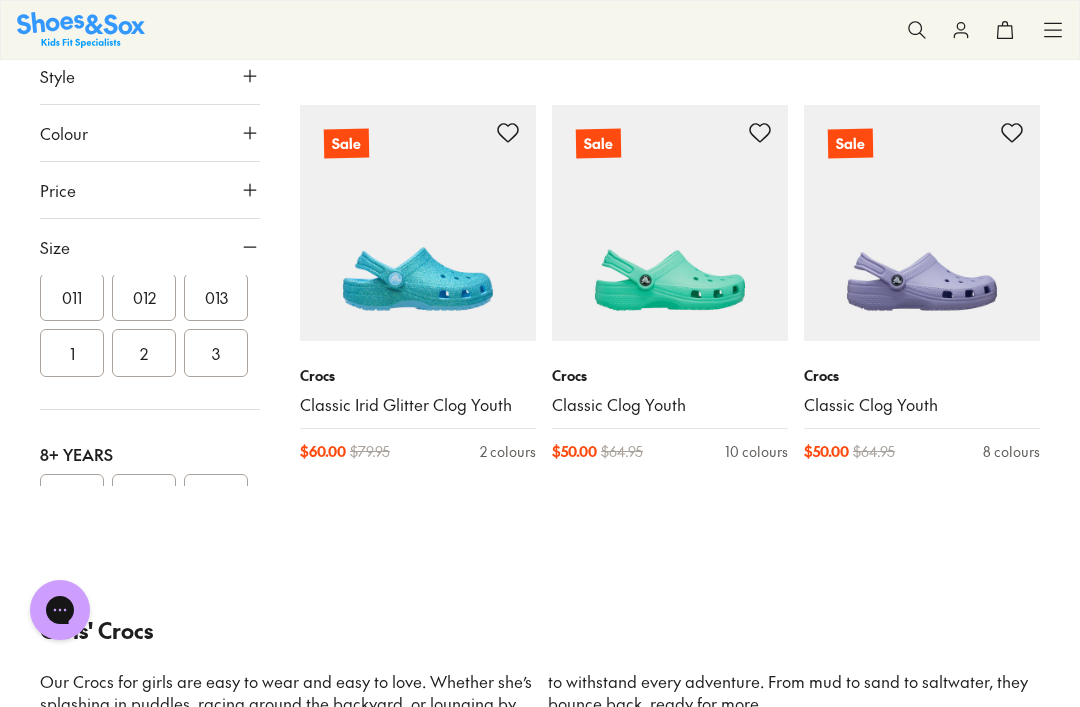 click on "5" at bounding box center [216, 498] 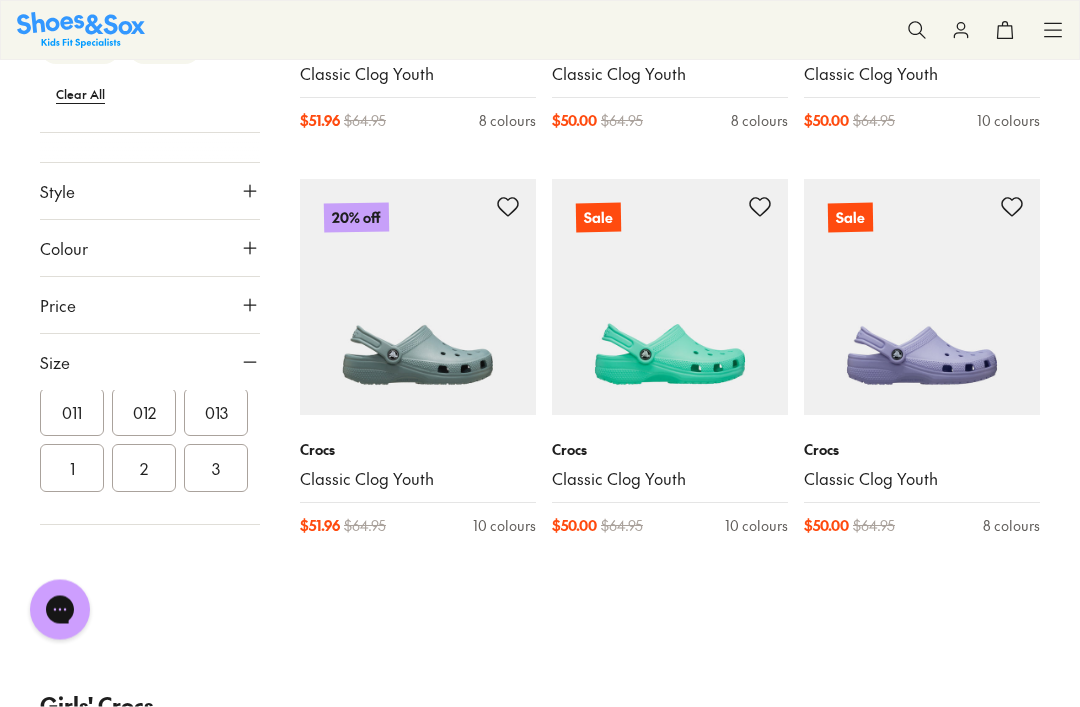 scroll, scrollTop: 1872, scrollLeft: 0, axis: vertical 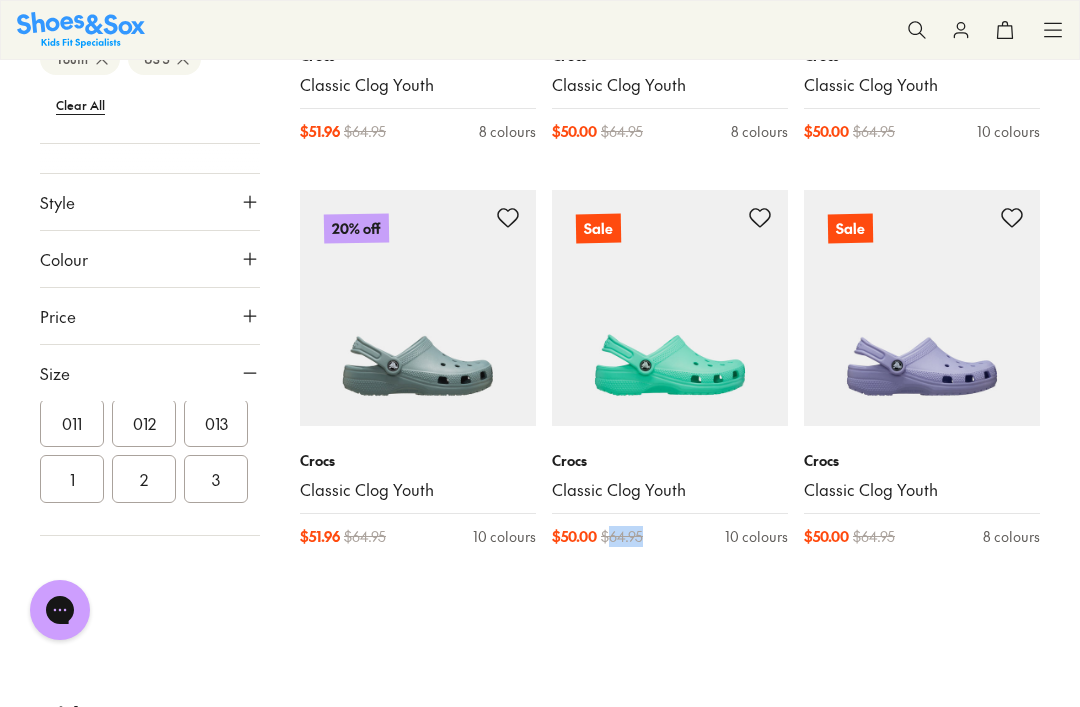 click at bounding box center (540, 635) 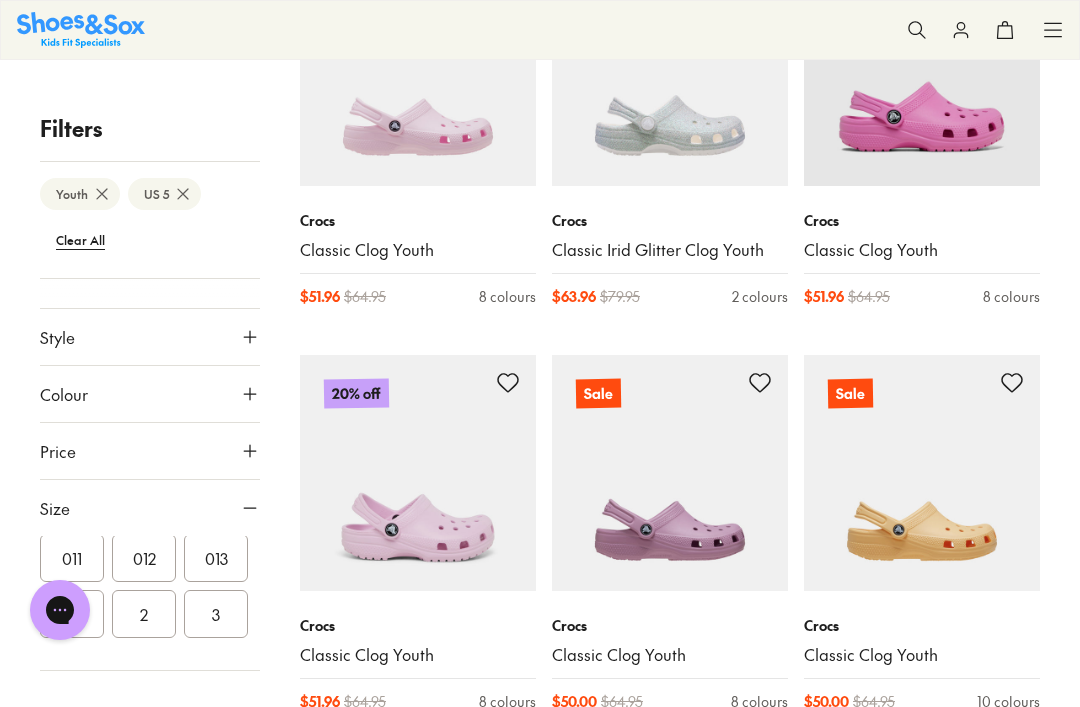 type on "****" 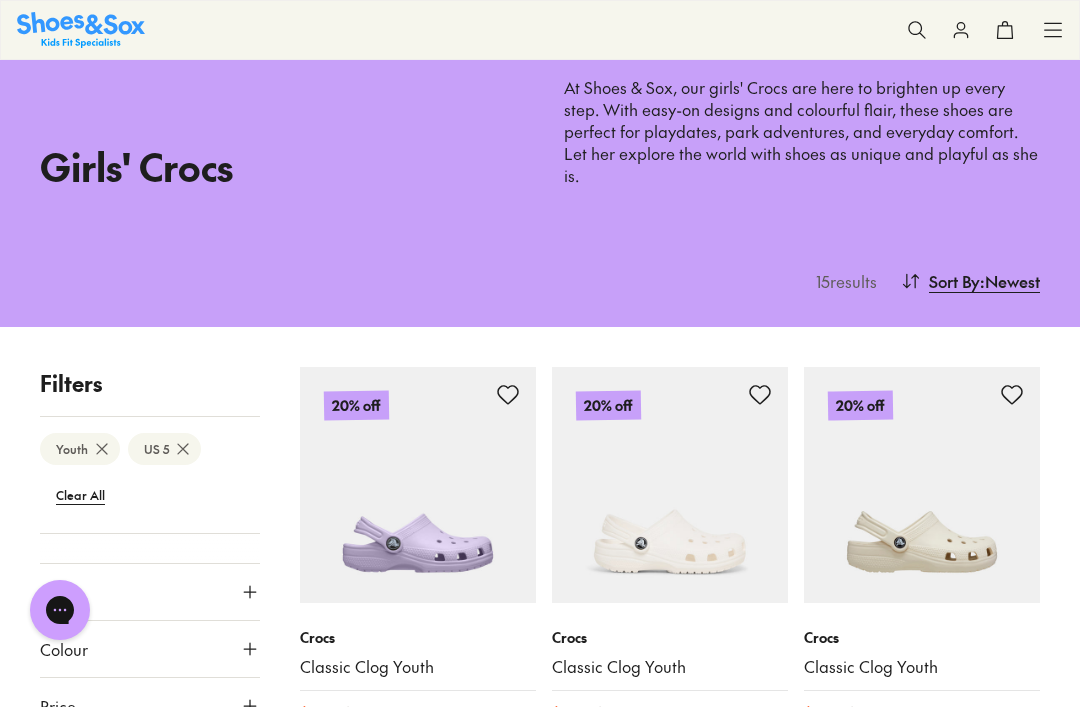 scroll, scrollTop: 0, scrollLeft: 0, axis: both 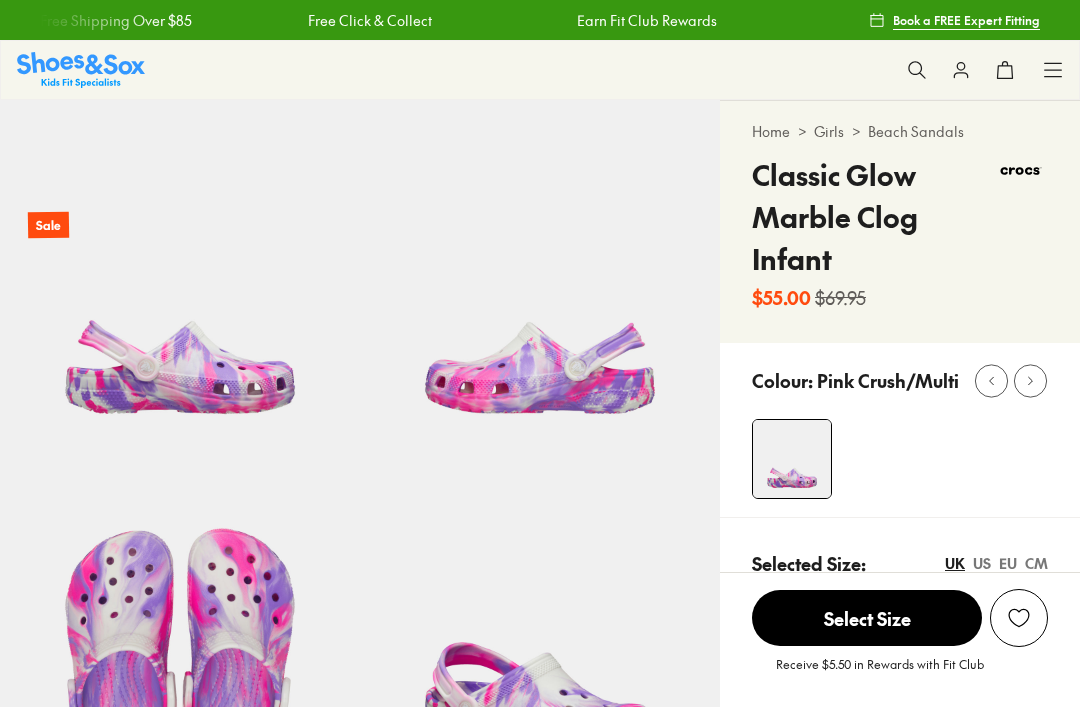 select on "*" 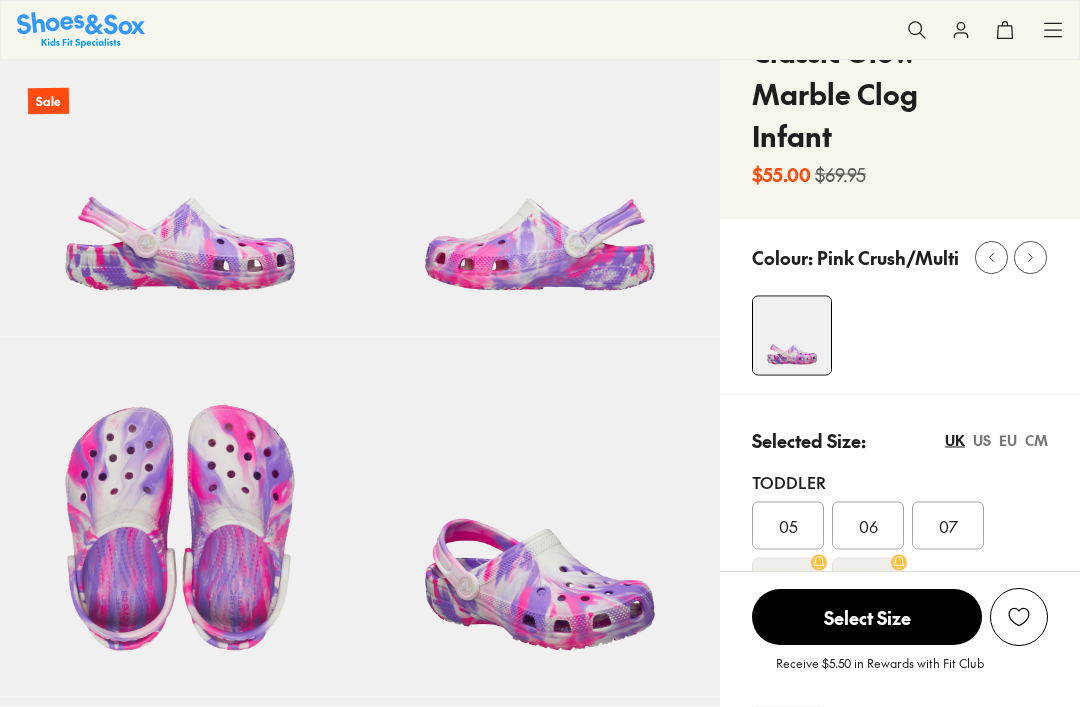 scroll, scrollTop: 141, scrollLeft: 0, axis: vertical 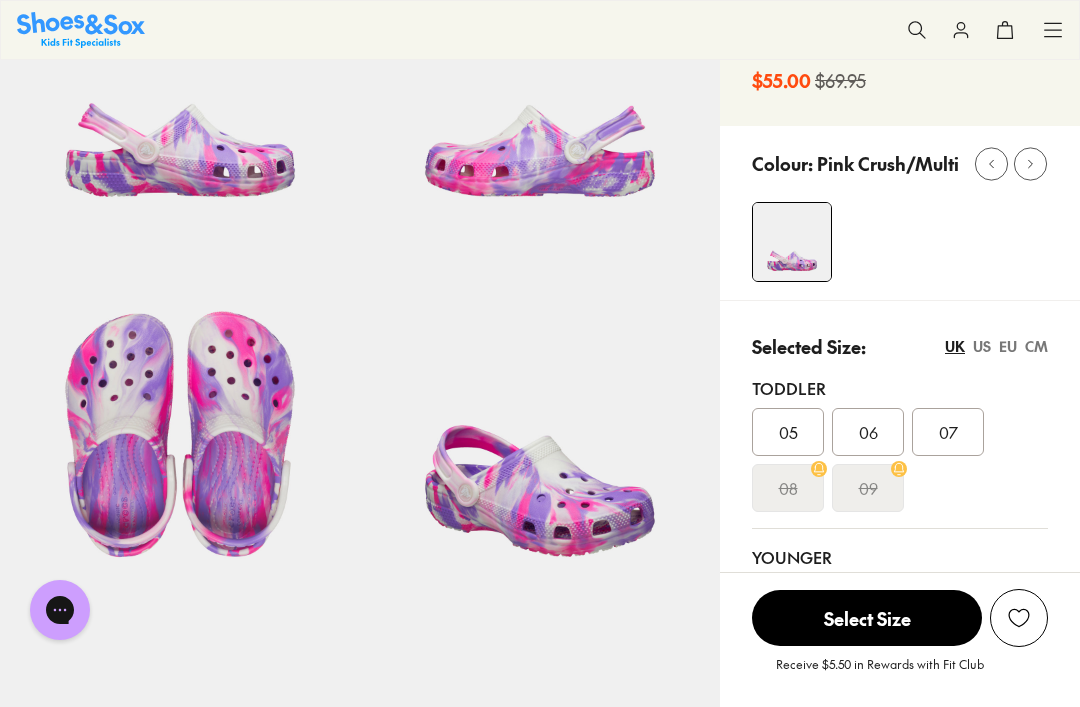 click on "Toddler" at bounding box center [900, 388] 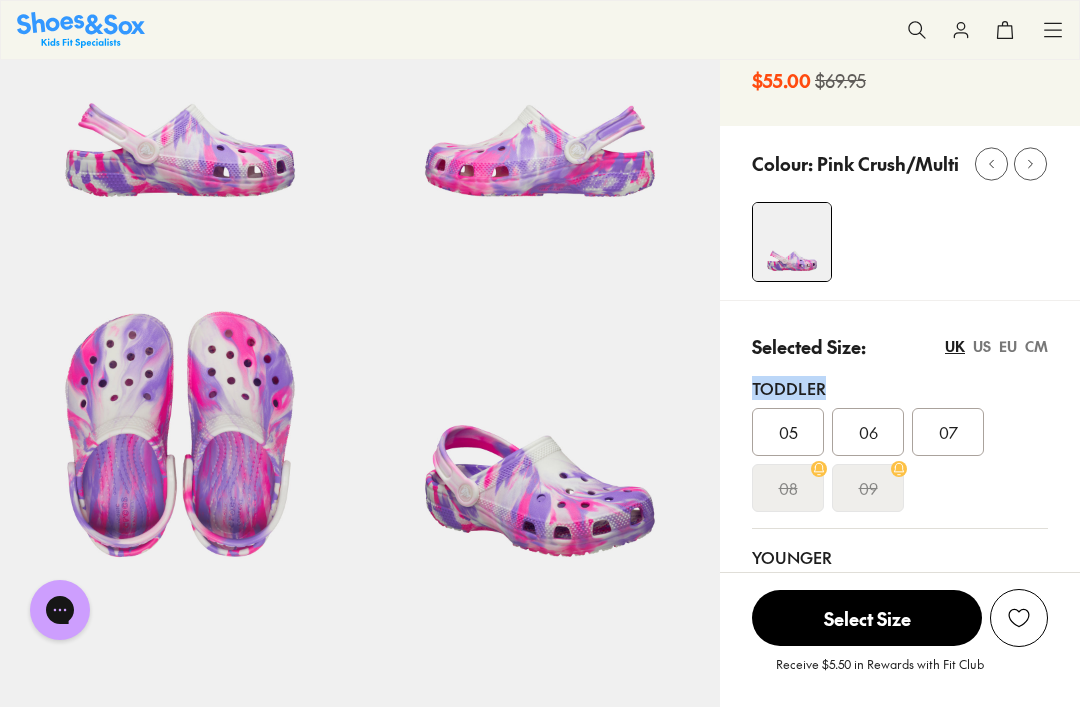 click 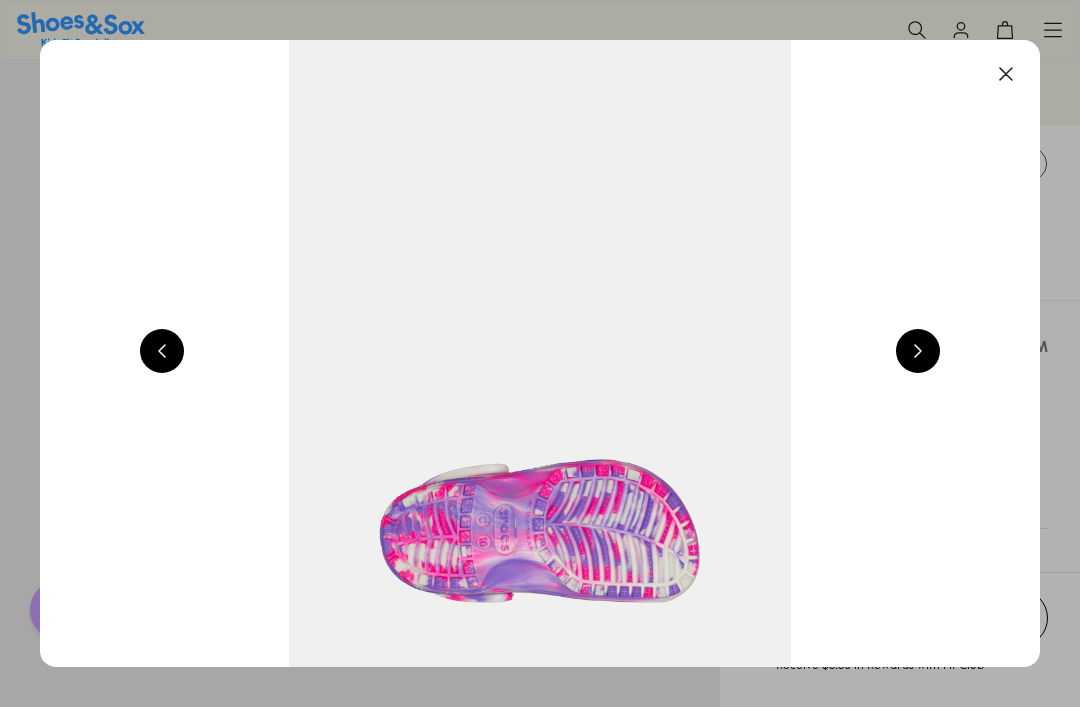scroll, scrollTop: 271, scrollLeft: 0, axis: vertical 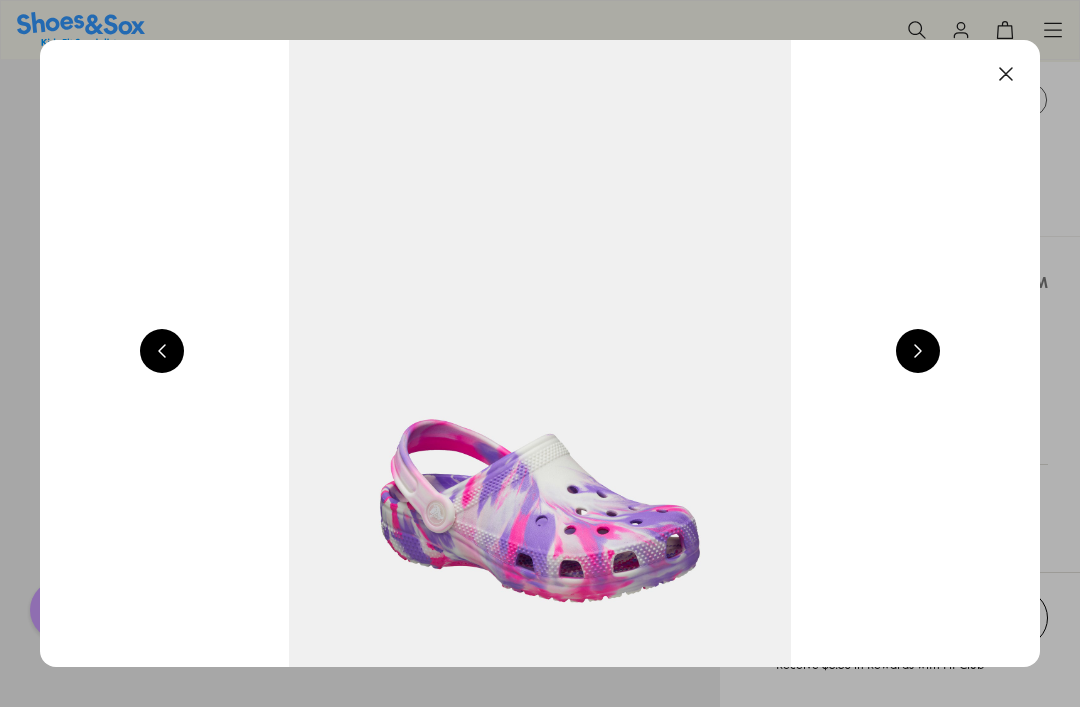 click at bounding box center (540, 353) 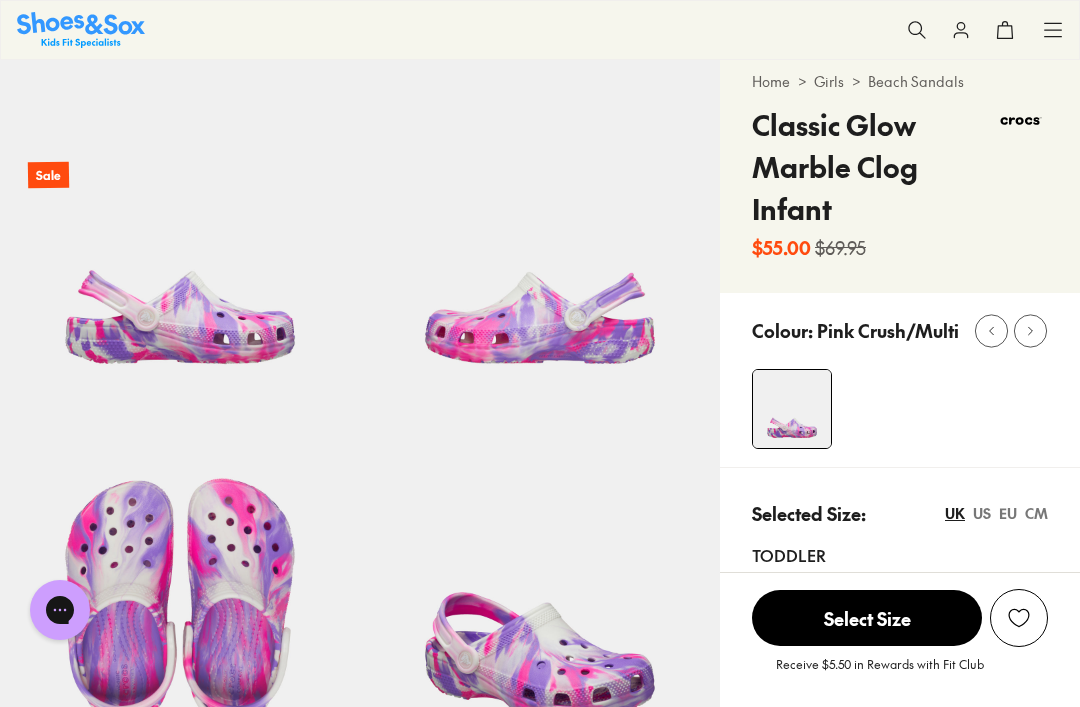 scroll, scrollTop: 49, scrollLeft: 0, axis: vertical 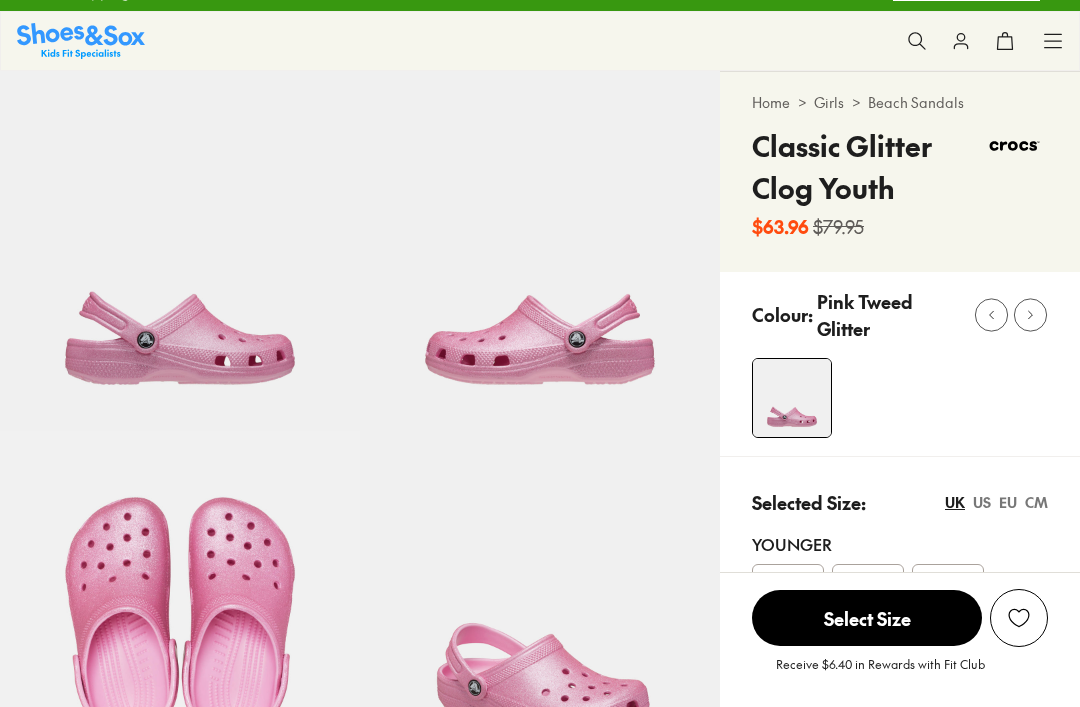select on "*" 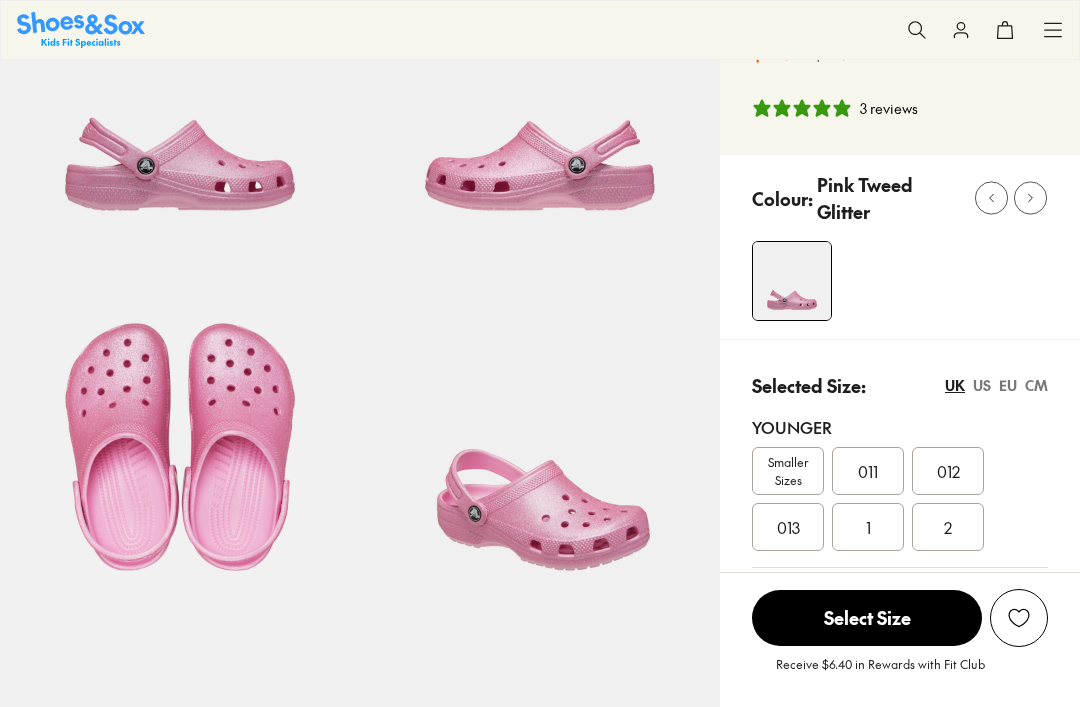 scroll, scrollTop: 240, scrollLeft: 0, axis: vertical 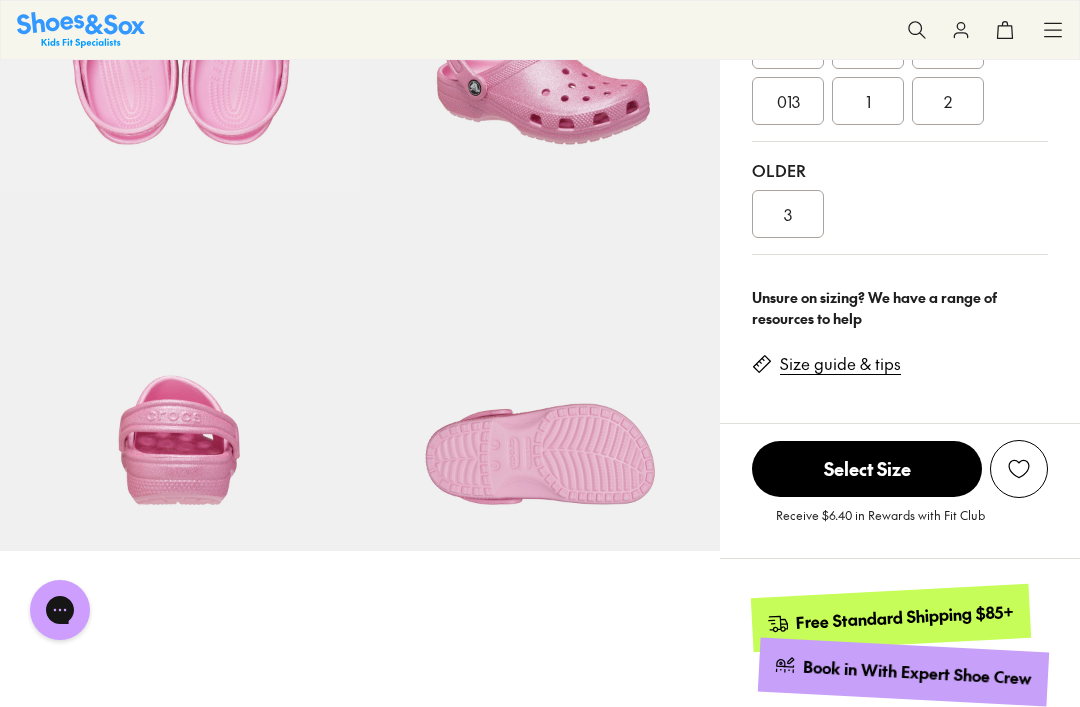 click on "Select Size" at bounding box center [867, 469] 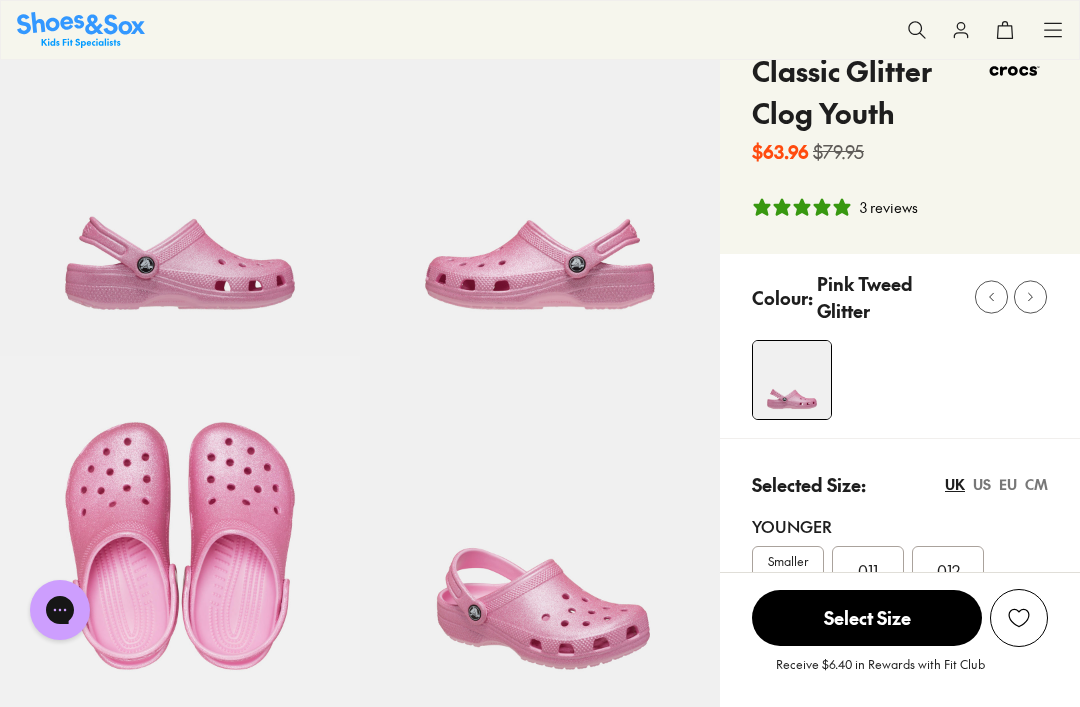 scroll, scrollTop: 107, scrollLeft: 0, axis: vertical 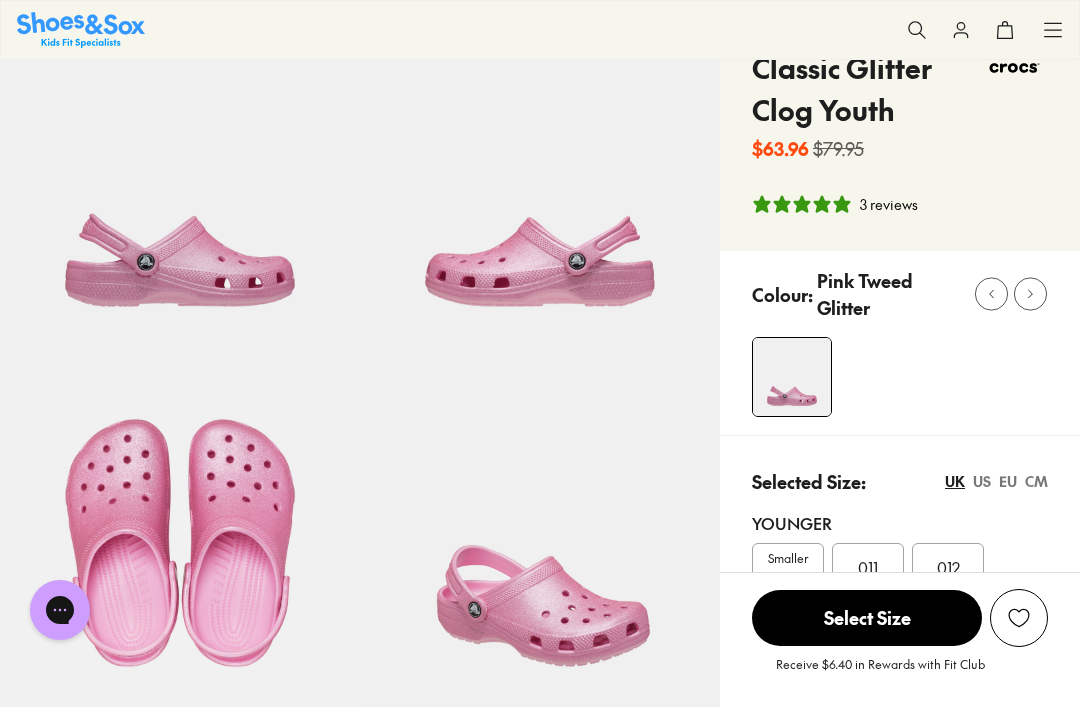 click on "US" at bounding box center [982, 481] 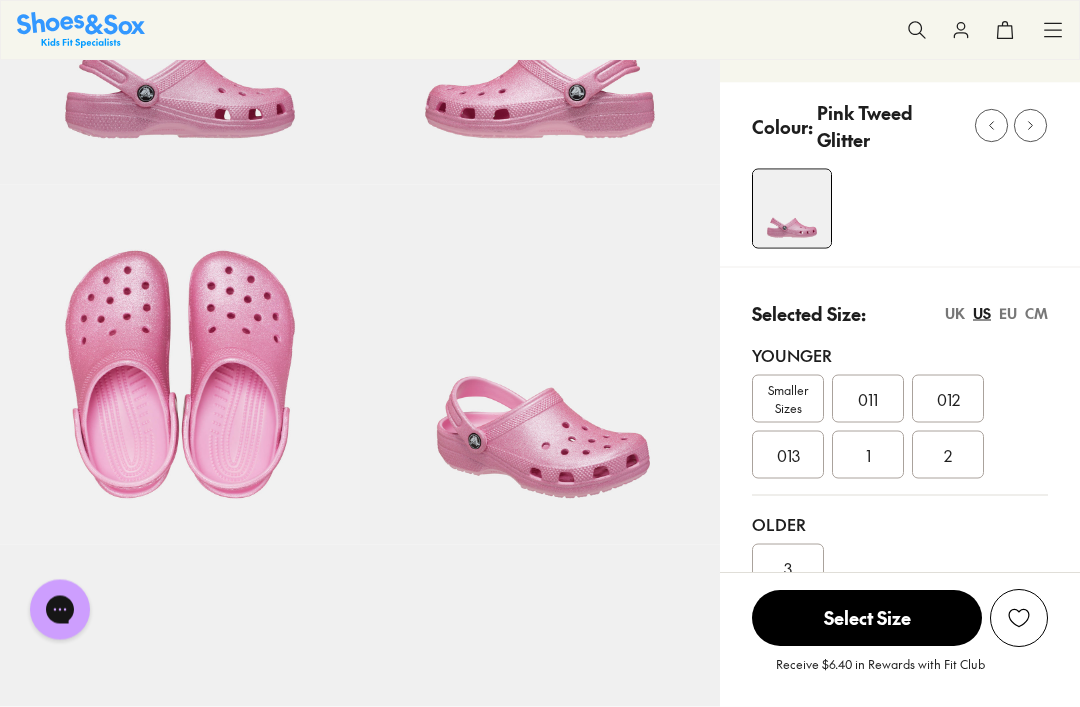 scroll, scrollTop: 277, scrollLeft: 0, axis: vertical 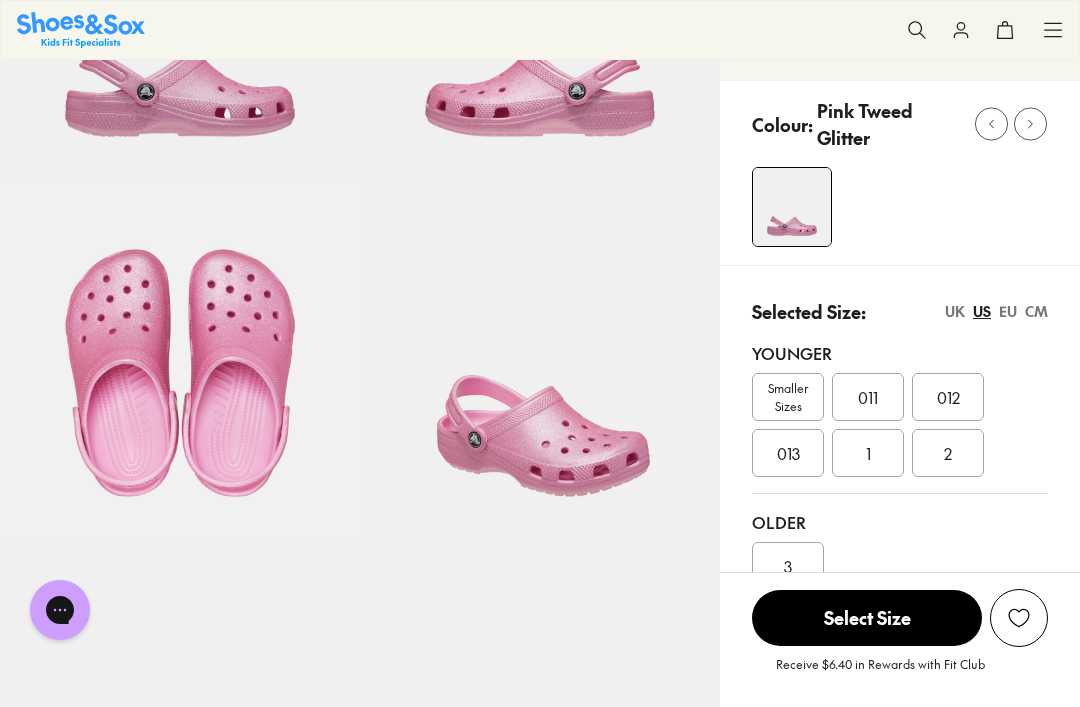 click on "UK" at bounding box center [955, 311] 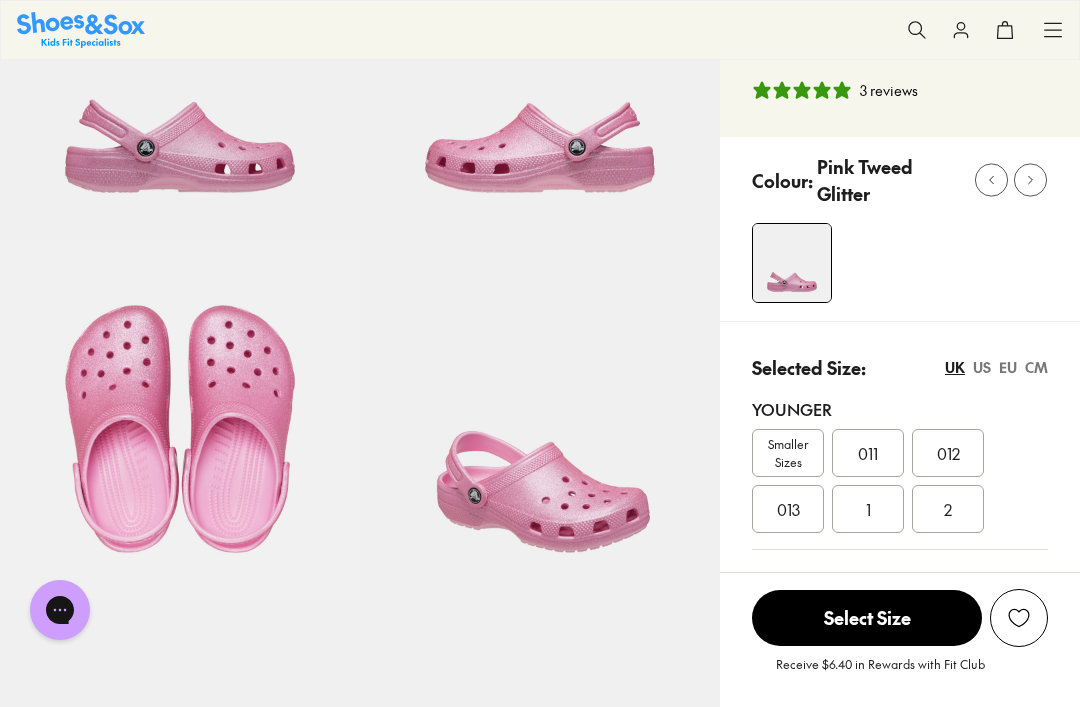 scroll, scrollTop: 201, scrollLeft: 0, axis: vertical 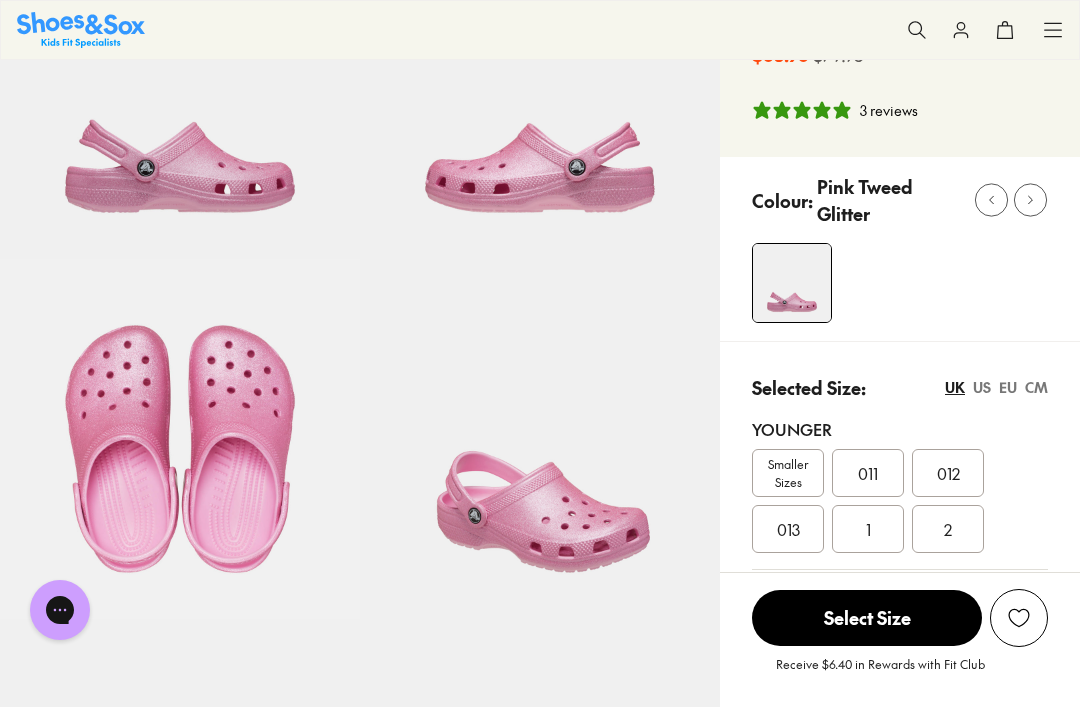 click at bounding box center [1030, 200] 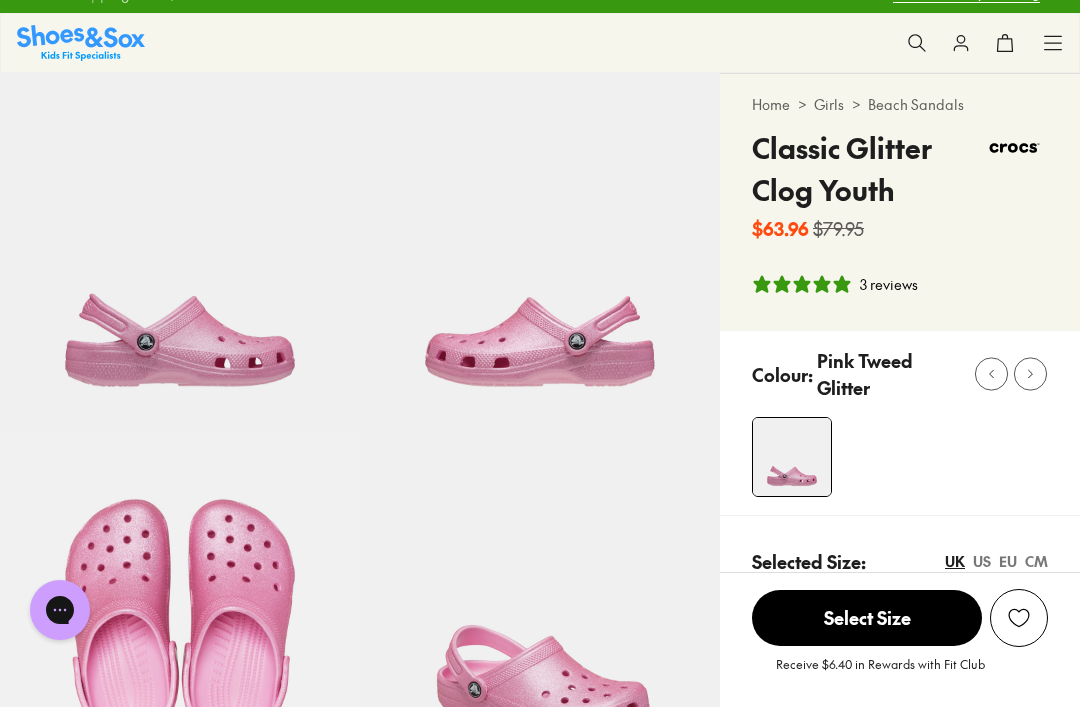 scroll, scrollTop: 0, scrollLeft: 0, axis: both 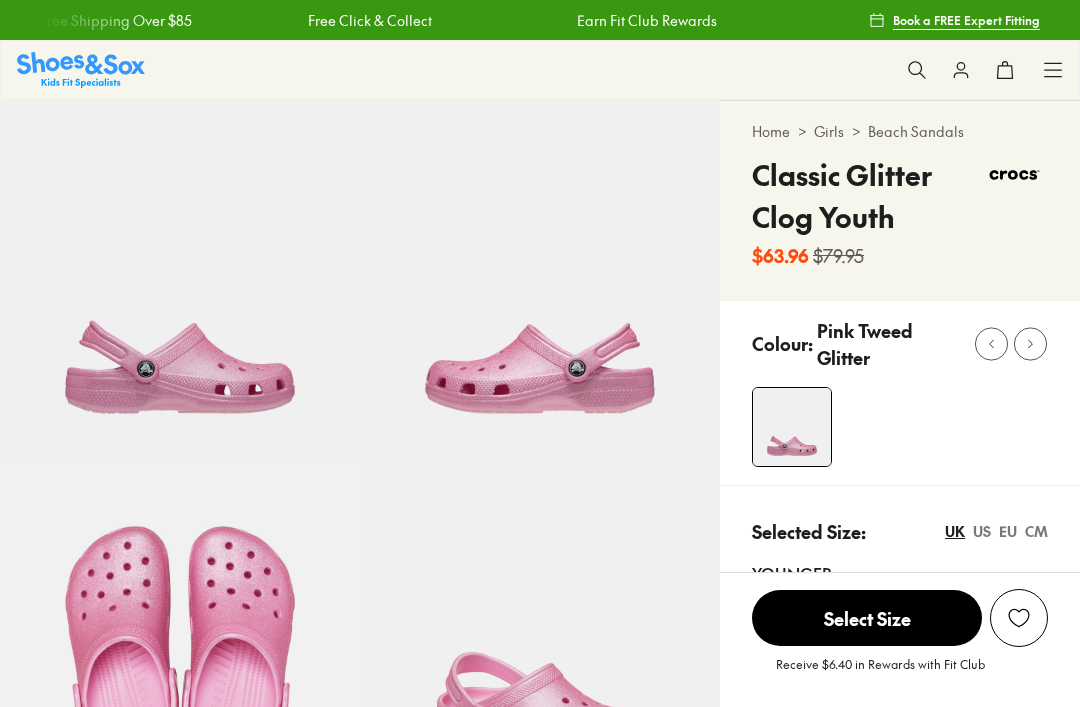 select on "*" 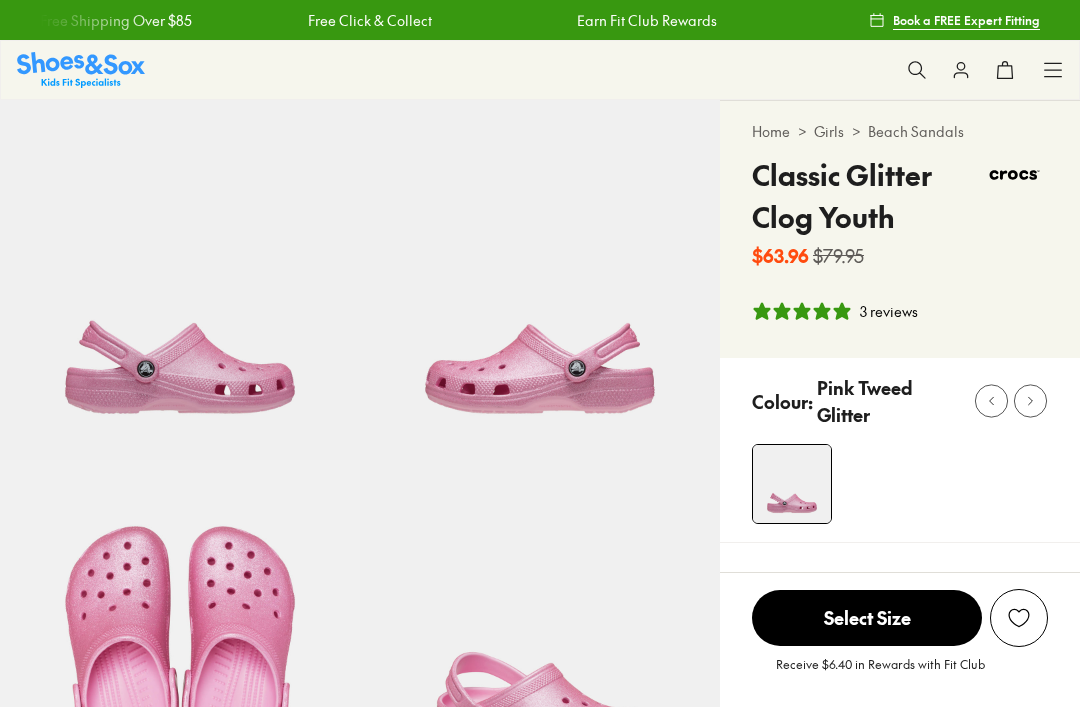 scroll, scrollTop: 0, scrollLeft: 0, axis: both 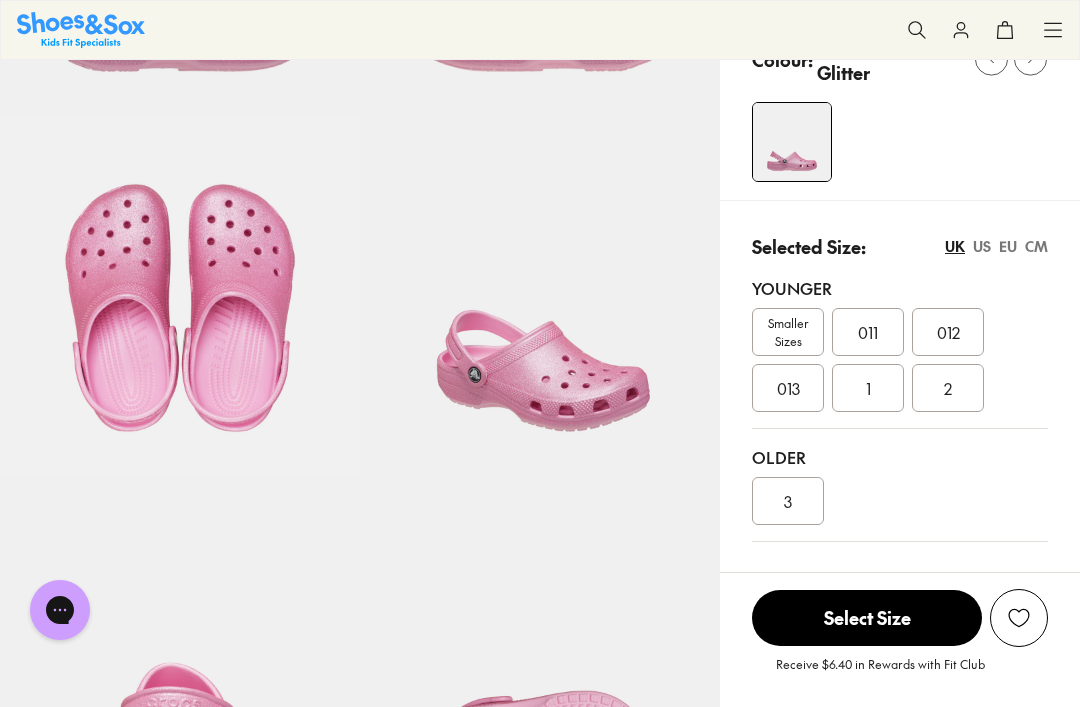 click on "US" at bounding box center (982, 246) 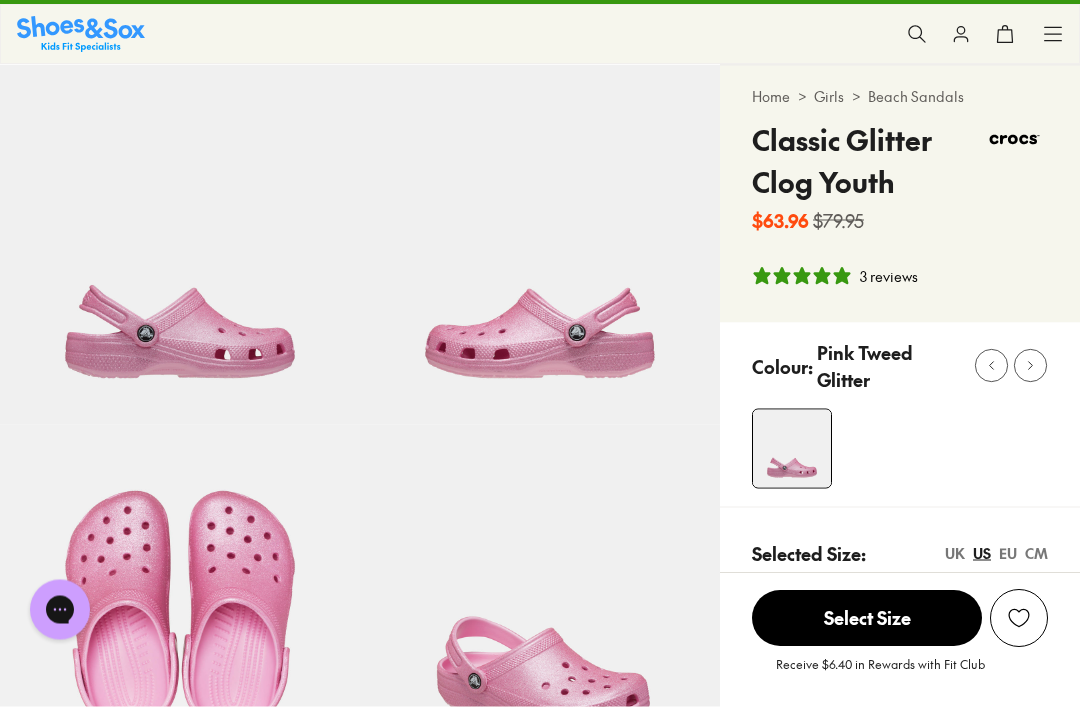 scroll, scrollTop: 0, scrollLeft: 0, axis: both 